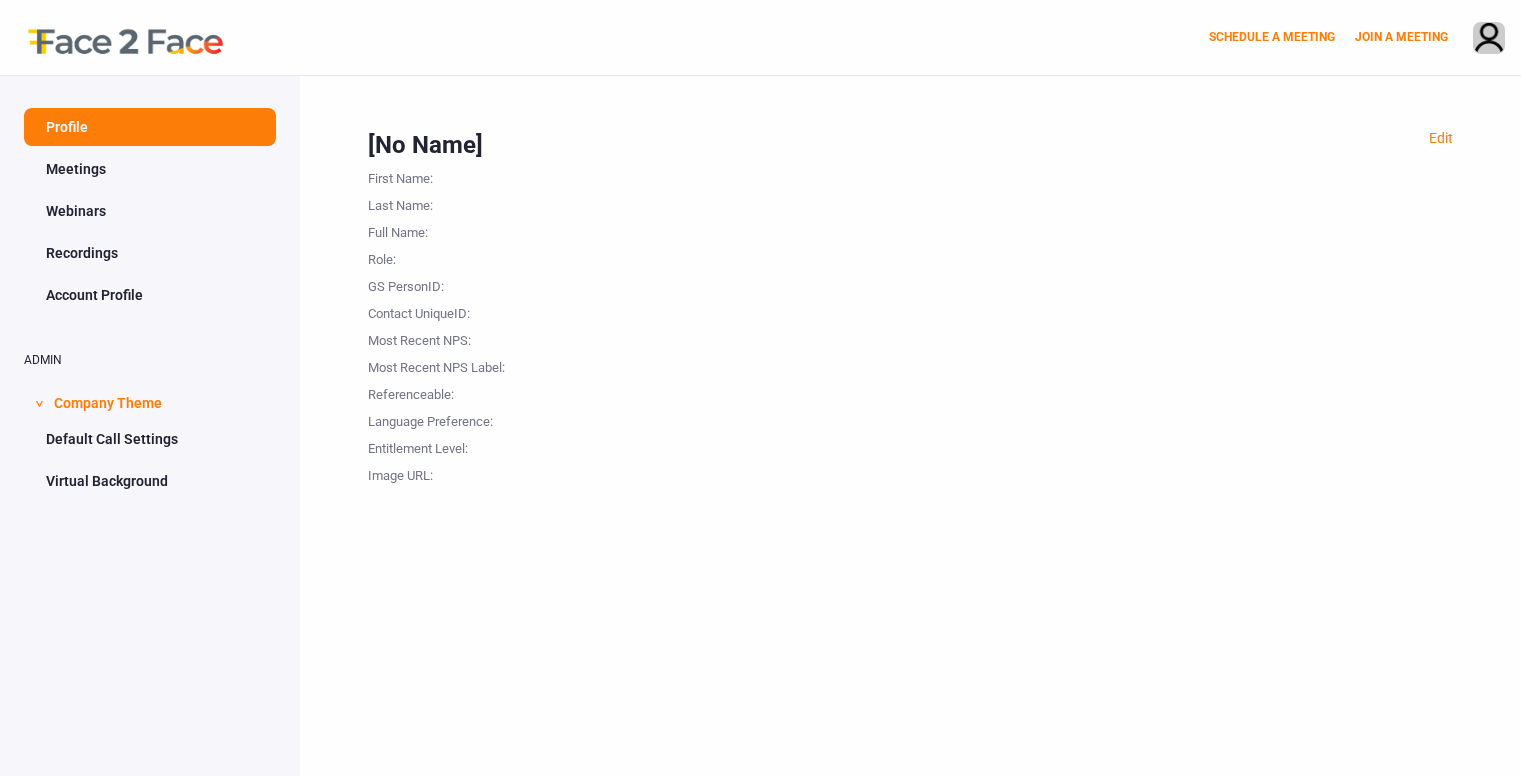 scroll, scrollTop: 0, scrollLeft: 0, axis: both 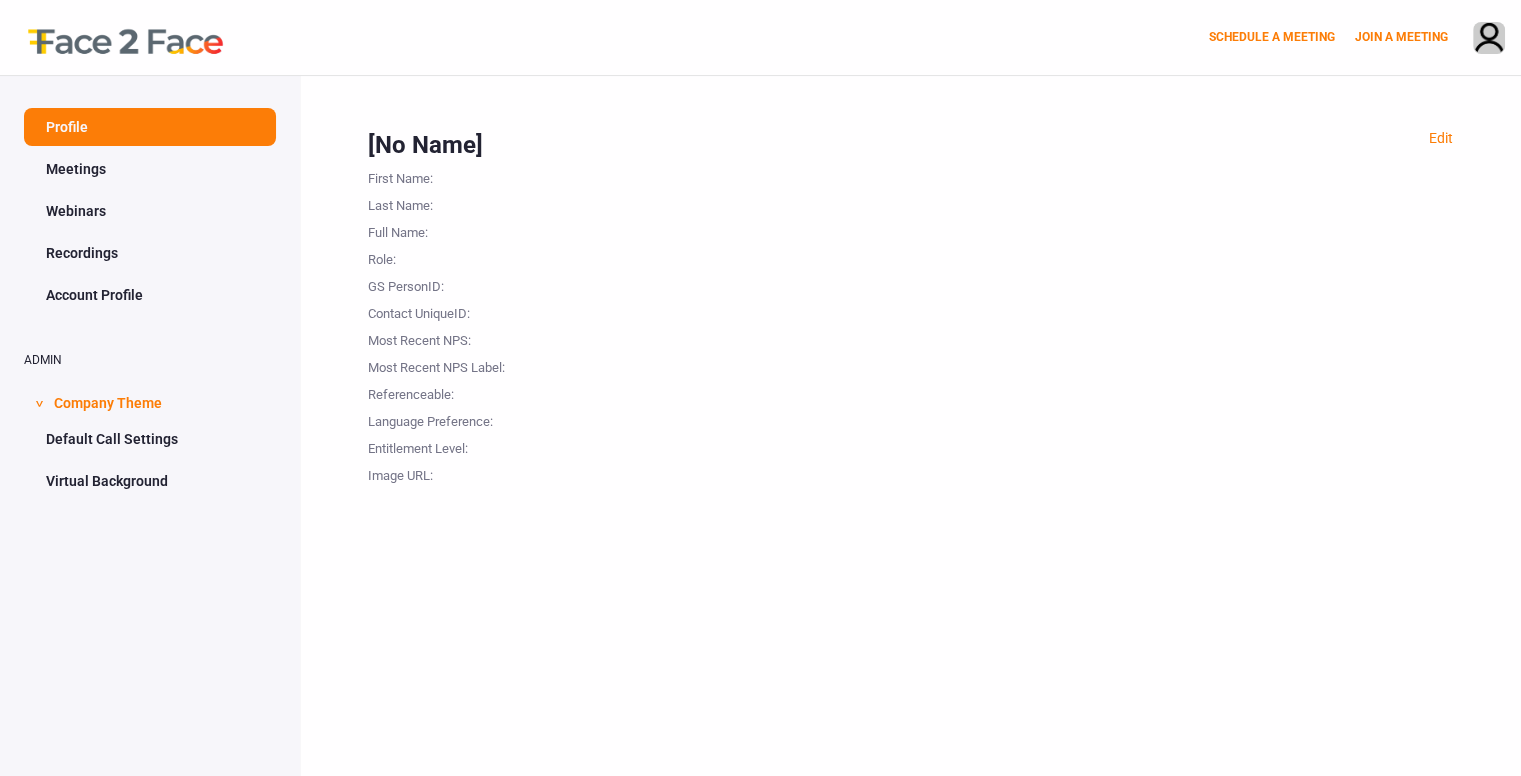 click on "Meetings" at bounding box center [150, 169] 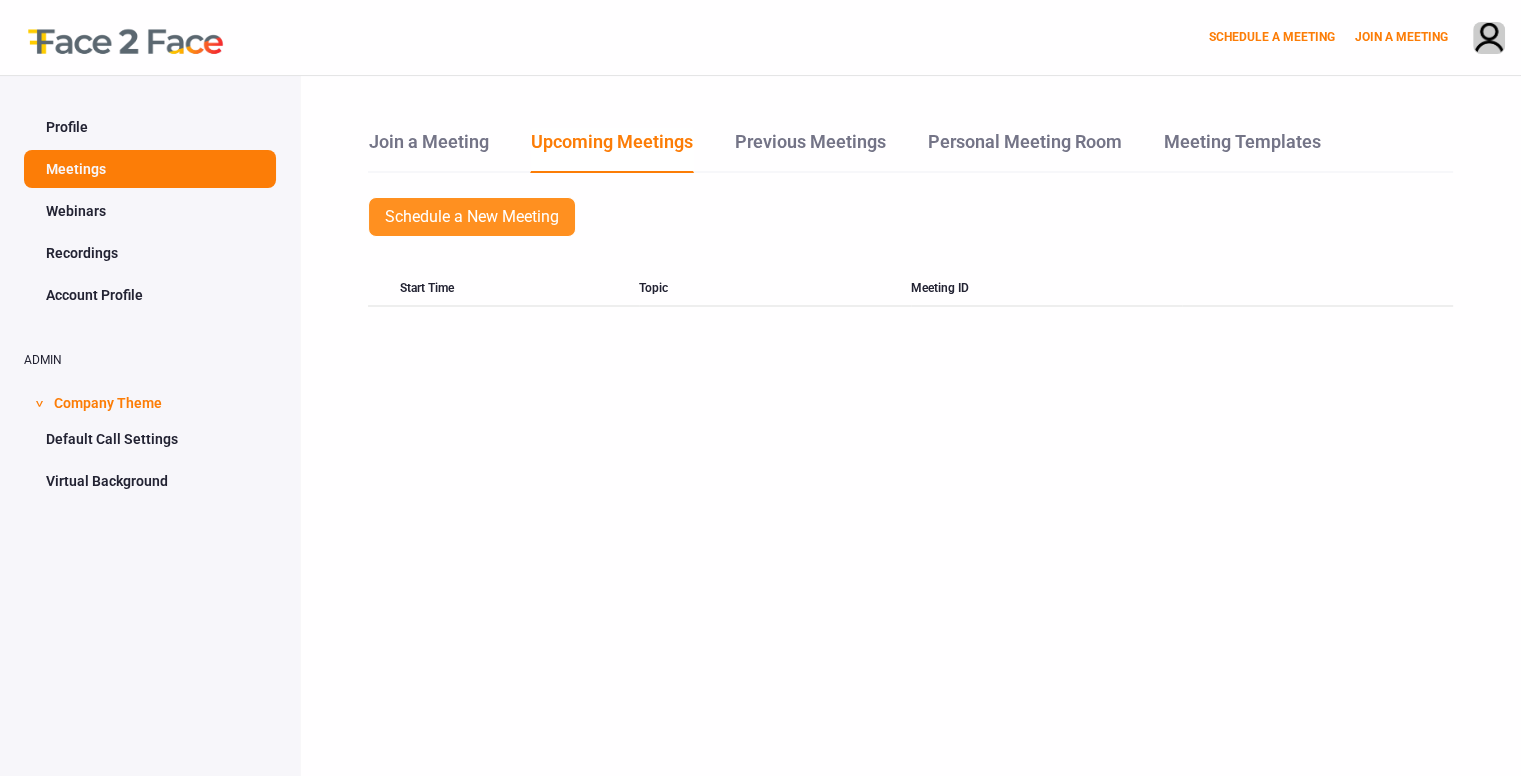 click on "Schedule a New Meeting" at bounding box center [472, 217] 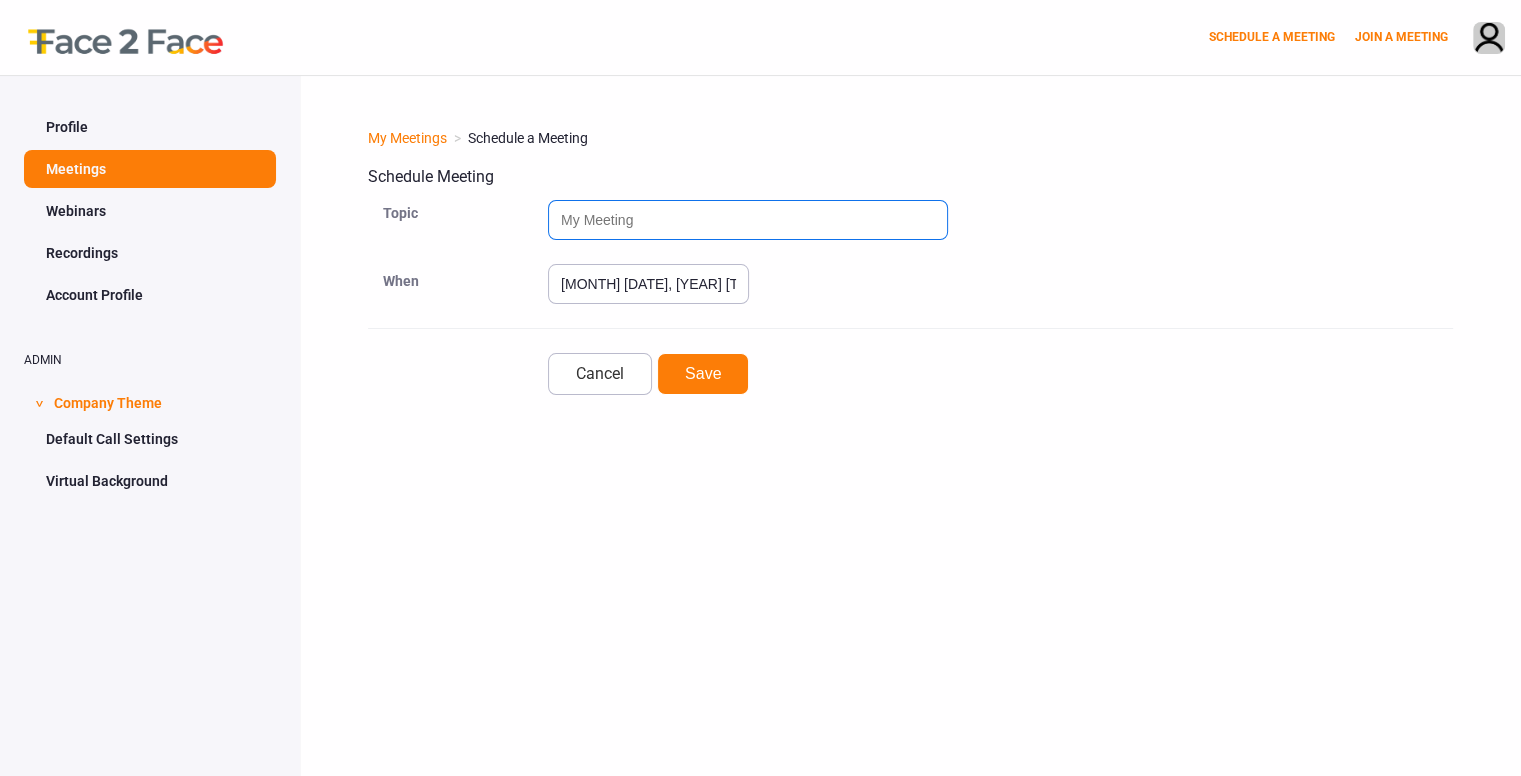 click at bounding box center (748, 220) 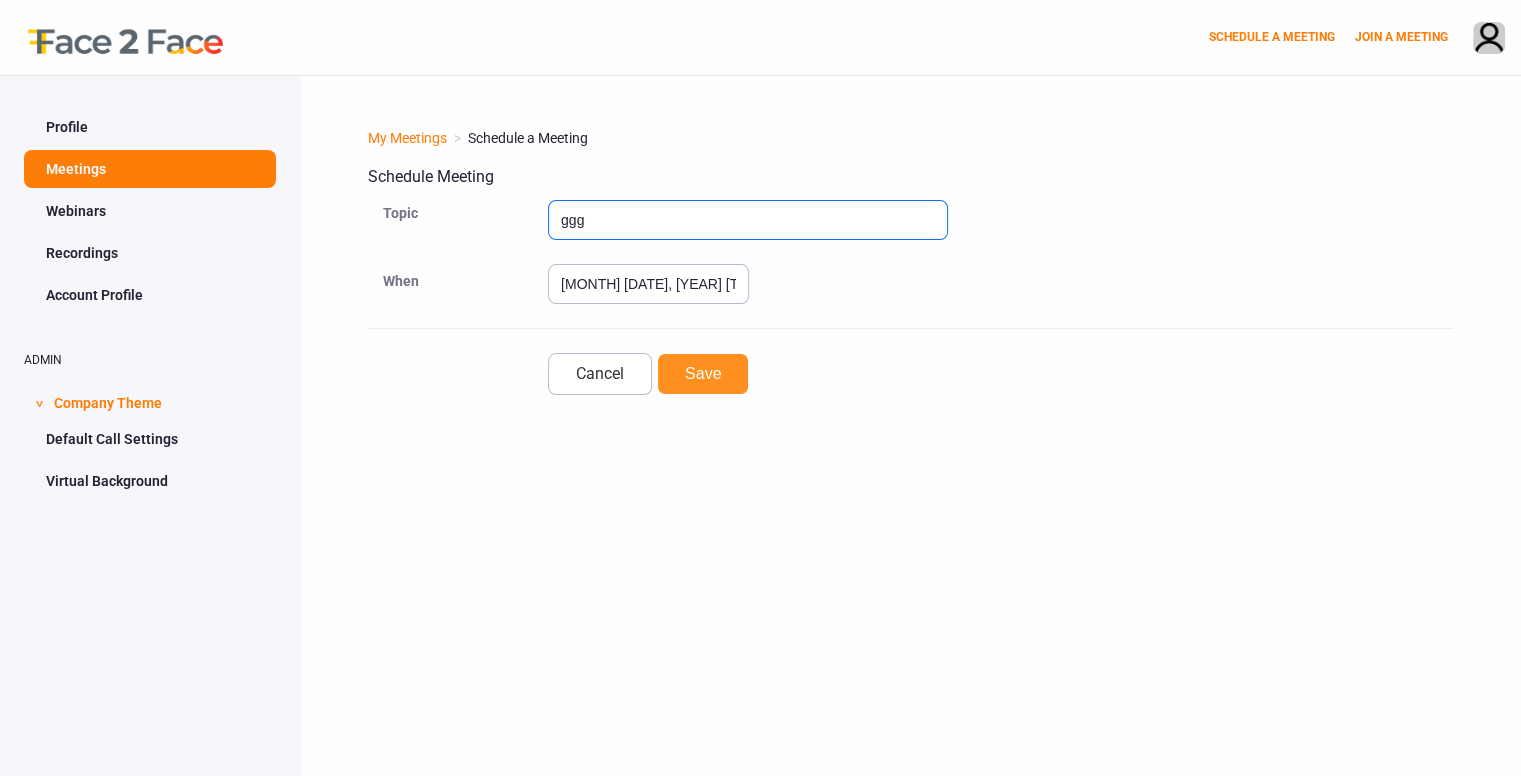 type on "ggg" 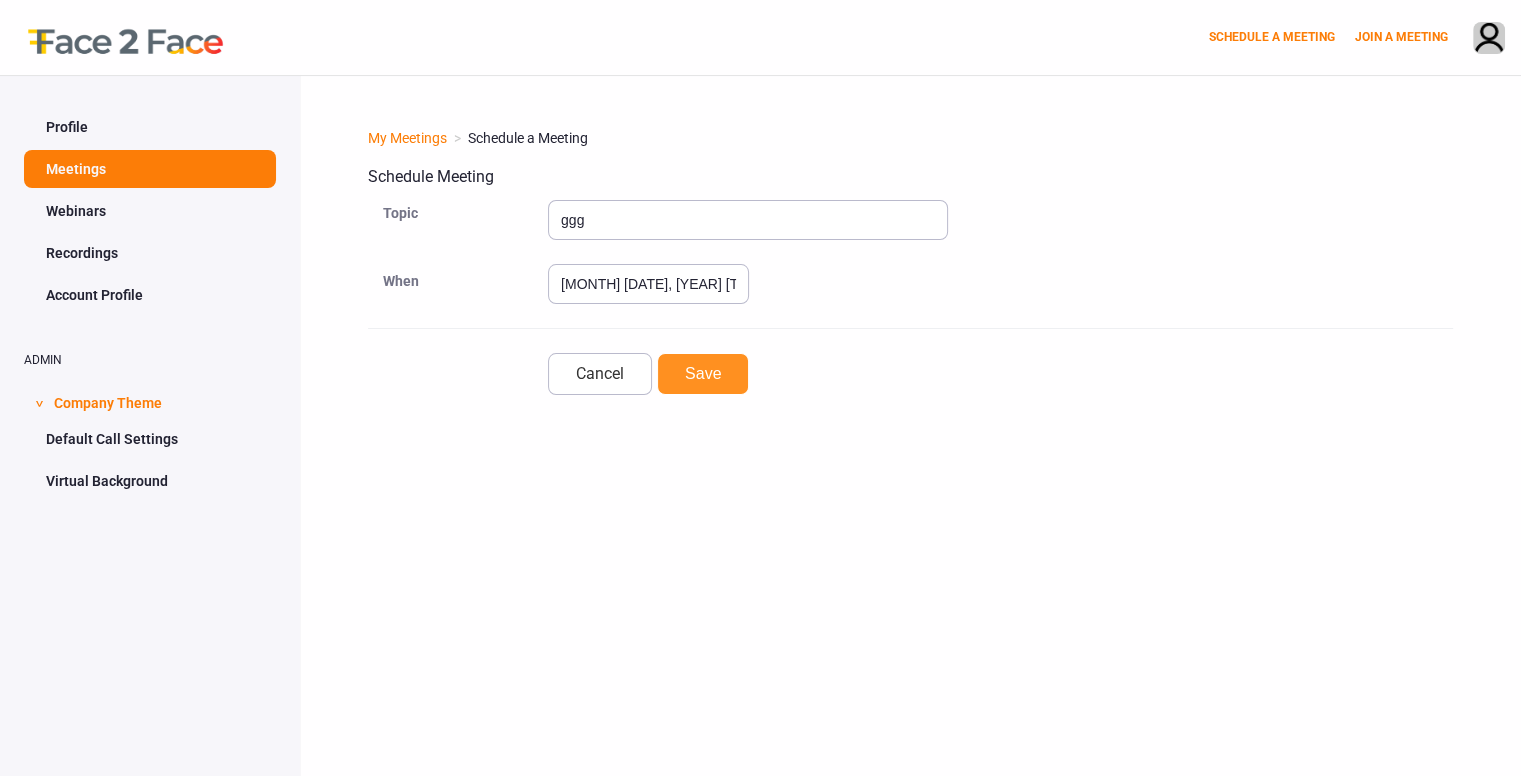 click on "Save" at bounding box center (703, 374) 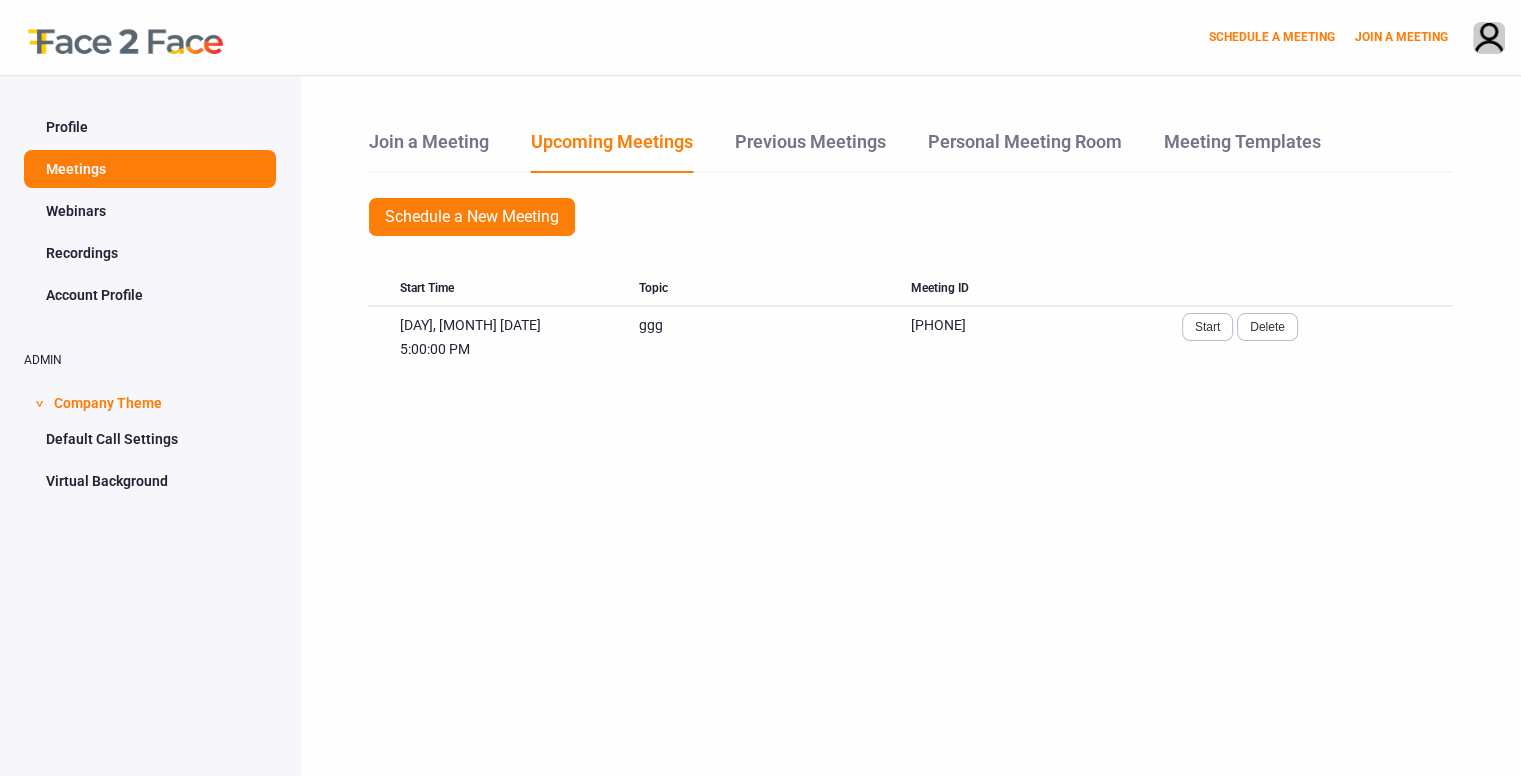 click on "[DAY], [MONTH] [DATE] [TIME]" at bounding box center [503, 337] 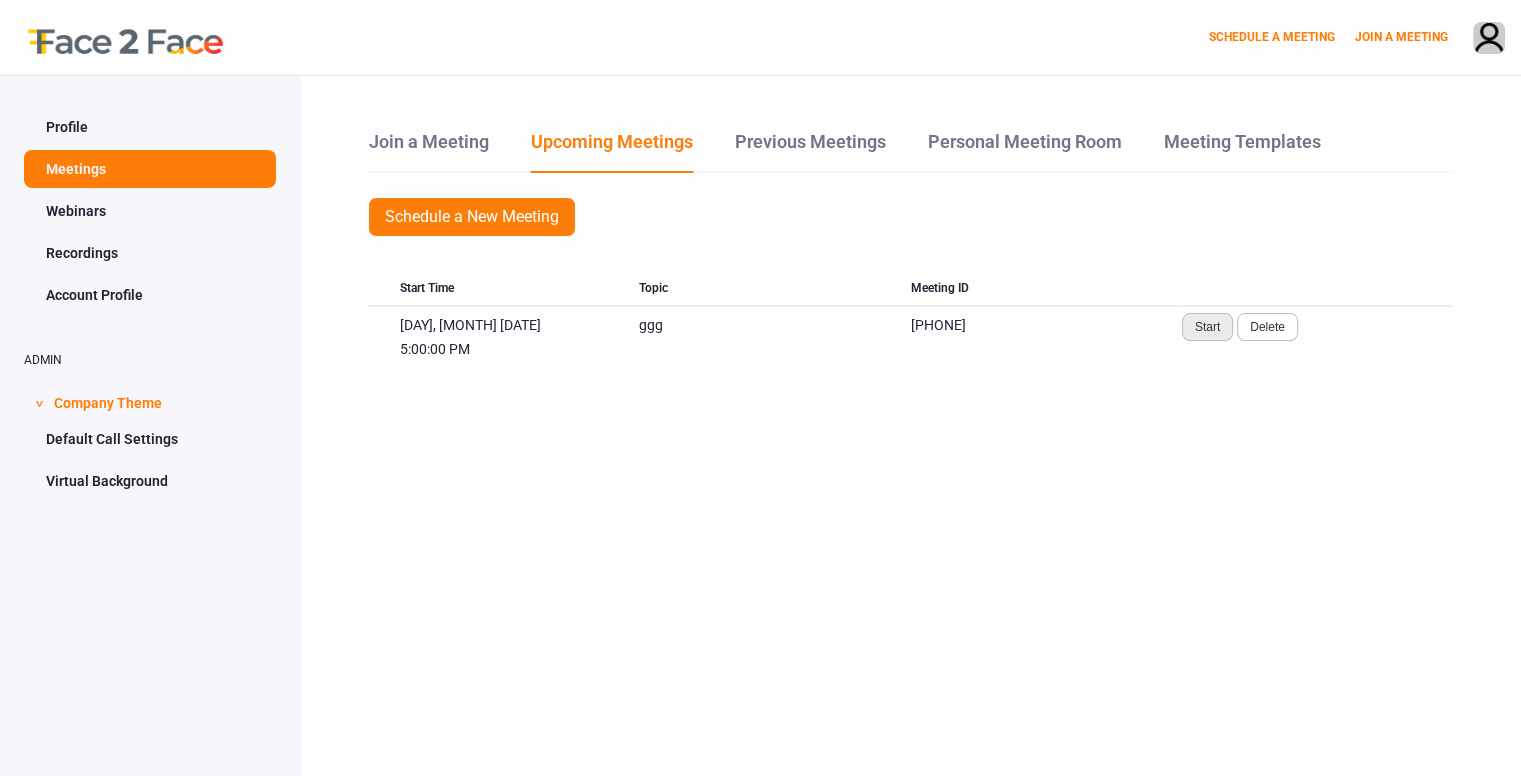 click on "Start" at bounding box center (1207, 327) 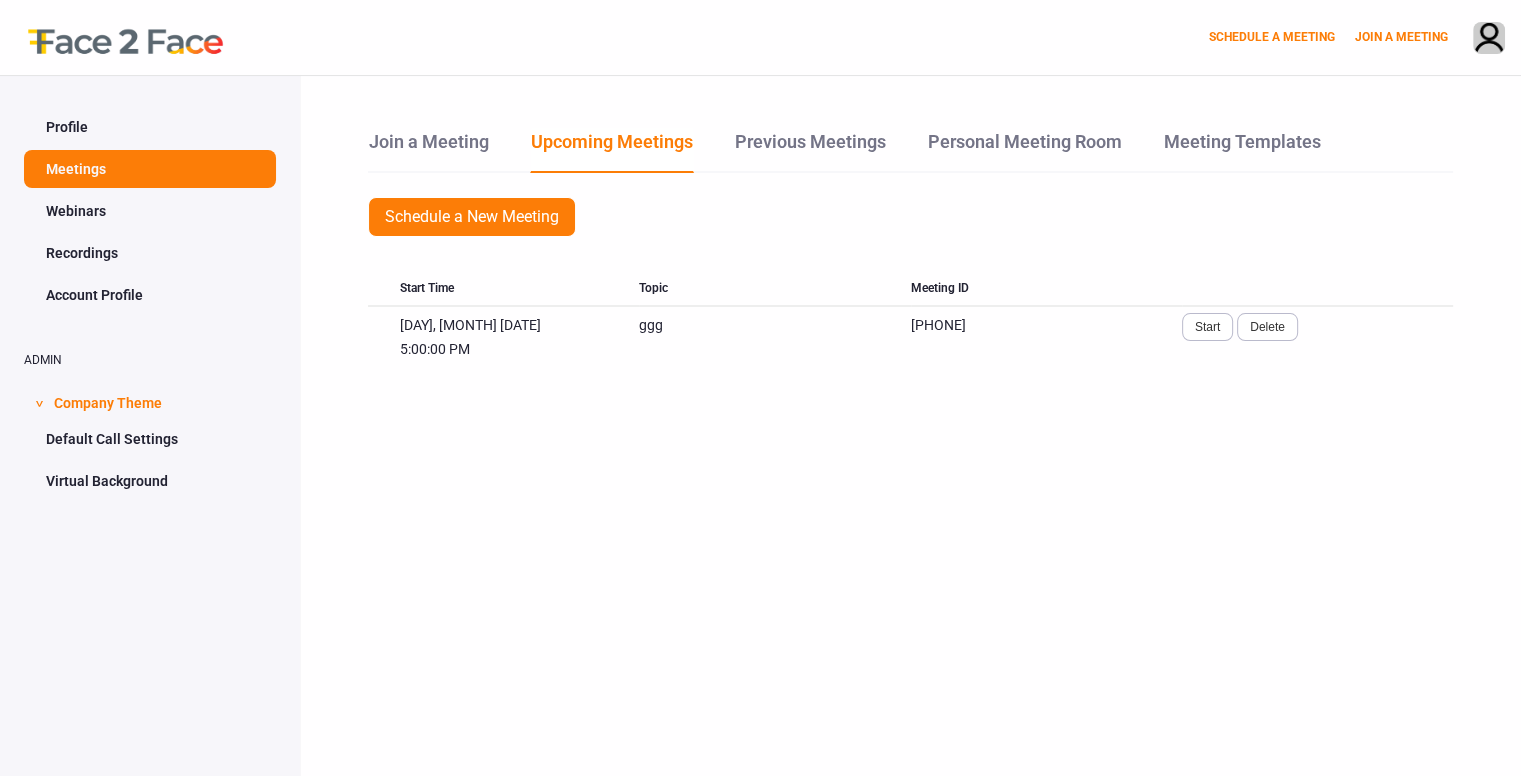 click on "[PHONE]" at bounding box center (1046, 337) 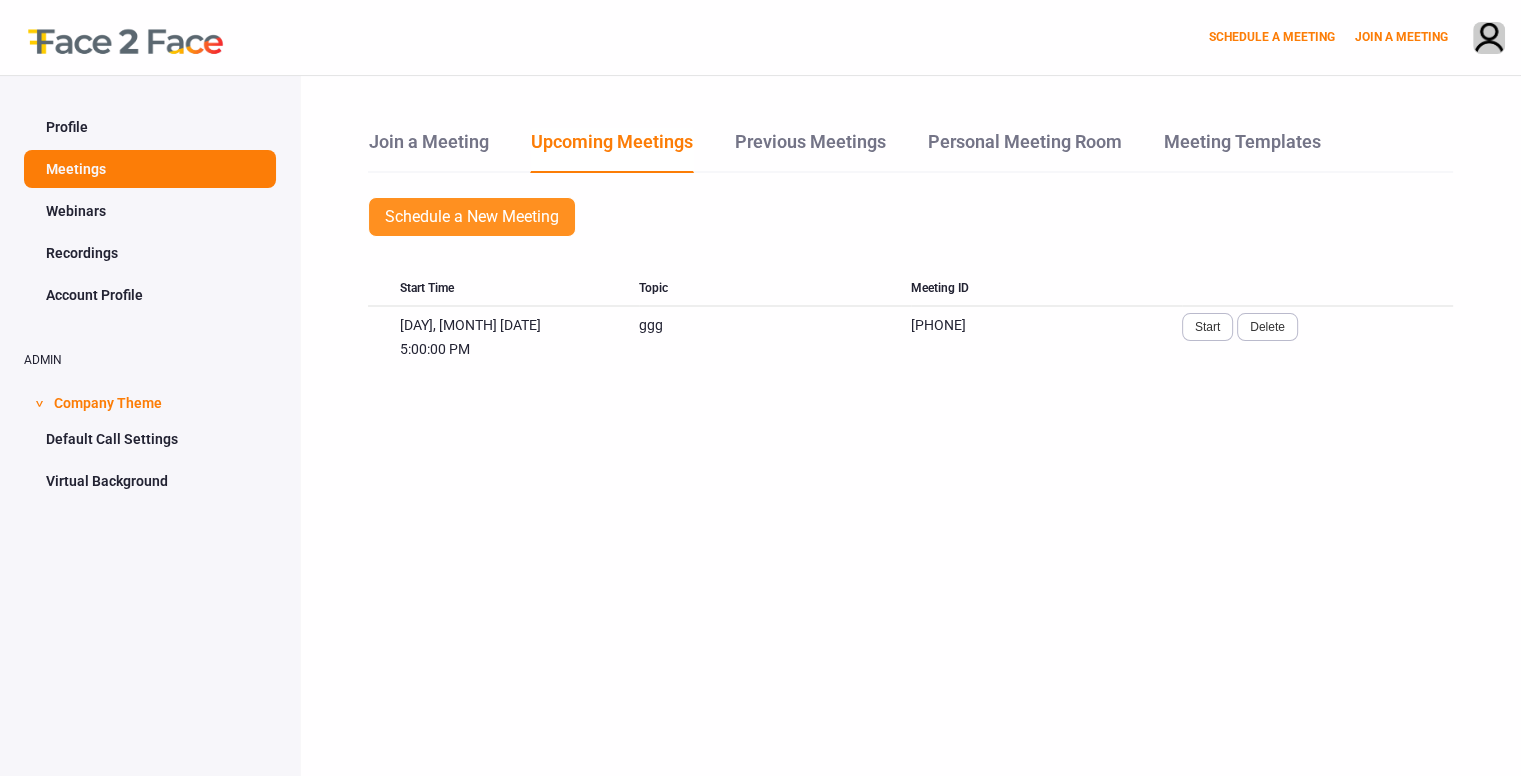 click on "Schedule a New Meeting" at bounding box center (472, 217) 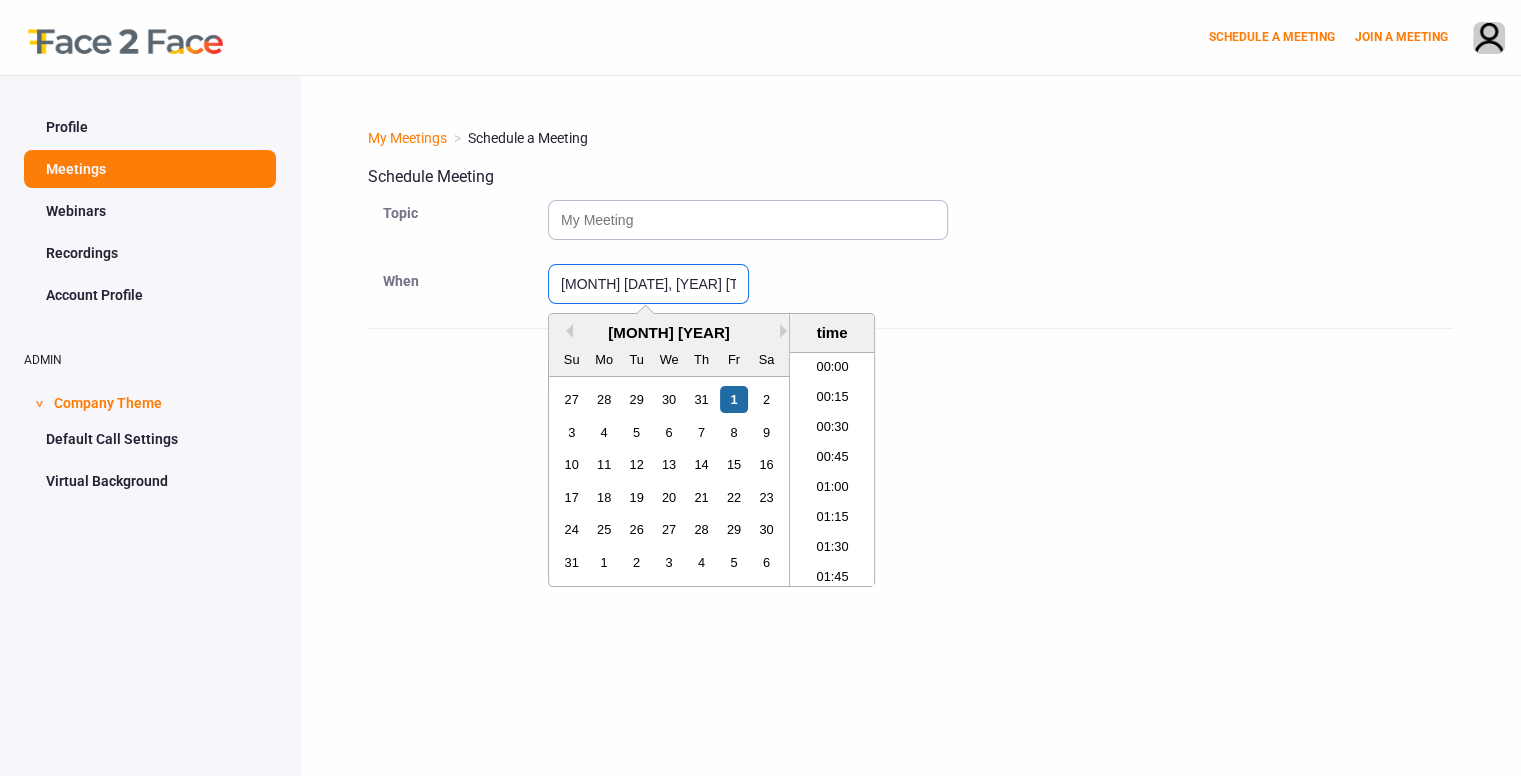 scroll, scrollTop: 1938, scrollLeft: 0, axis: vertical 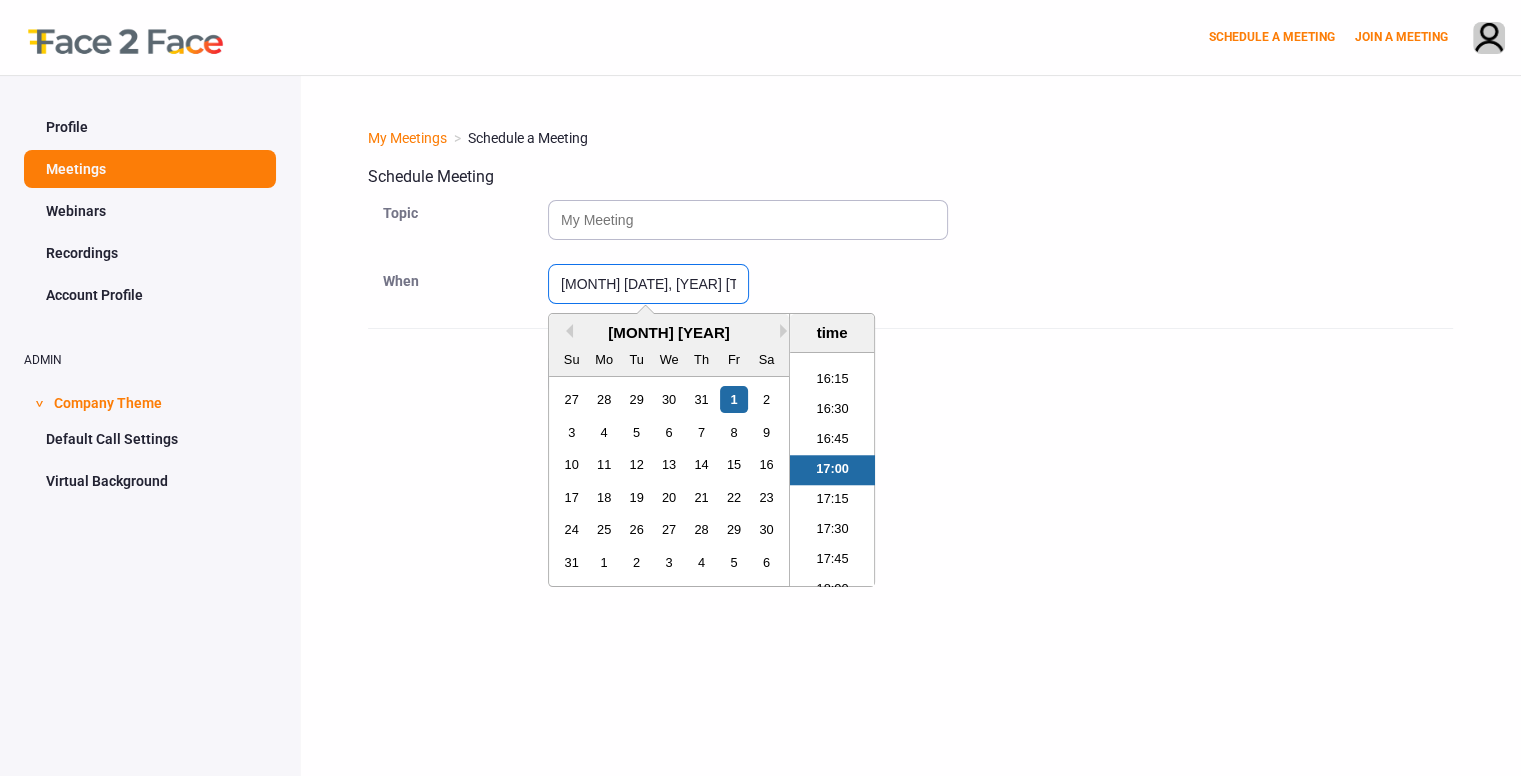 click on "[MONTH] [DATE], [YEAR] [TIME]" at bounding box center (648, 284) 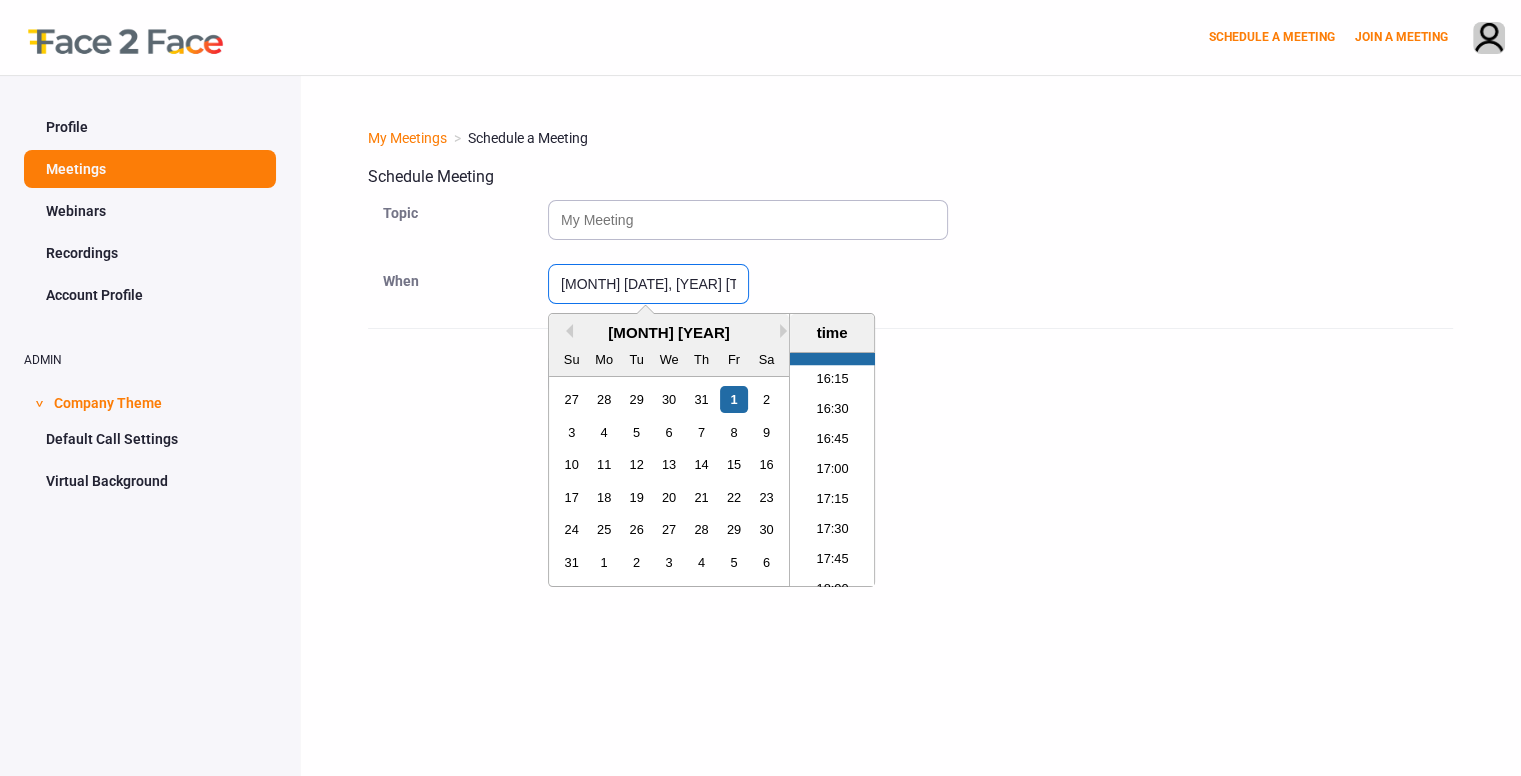 click on "[MONTH] [DATE], [YEAR] [TIME]" at bounding box center [648, 284] 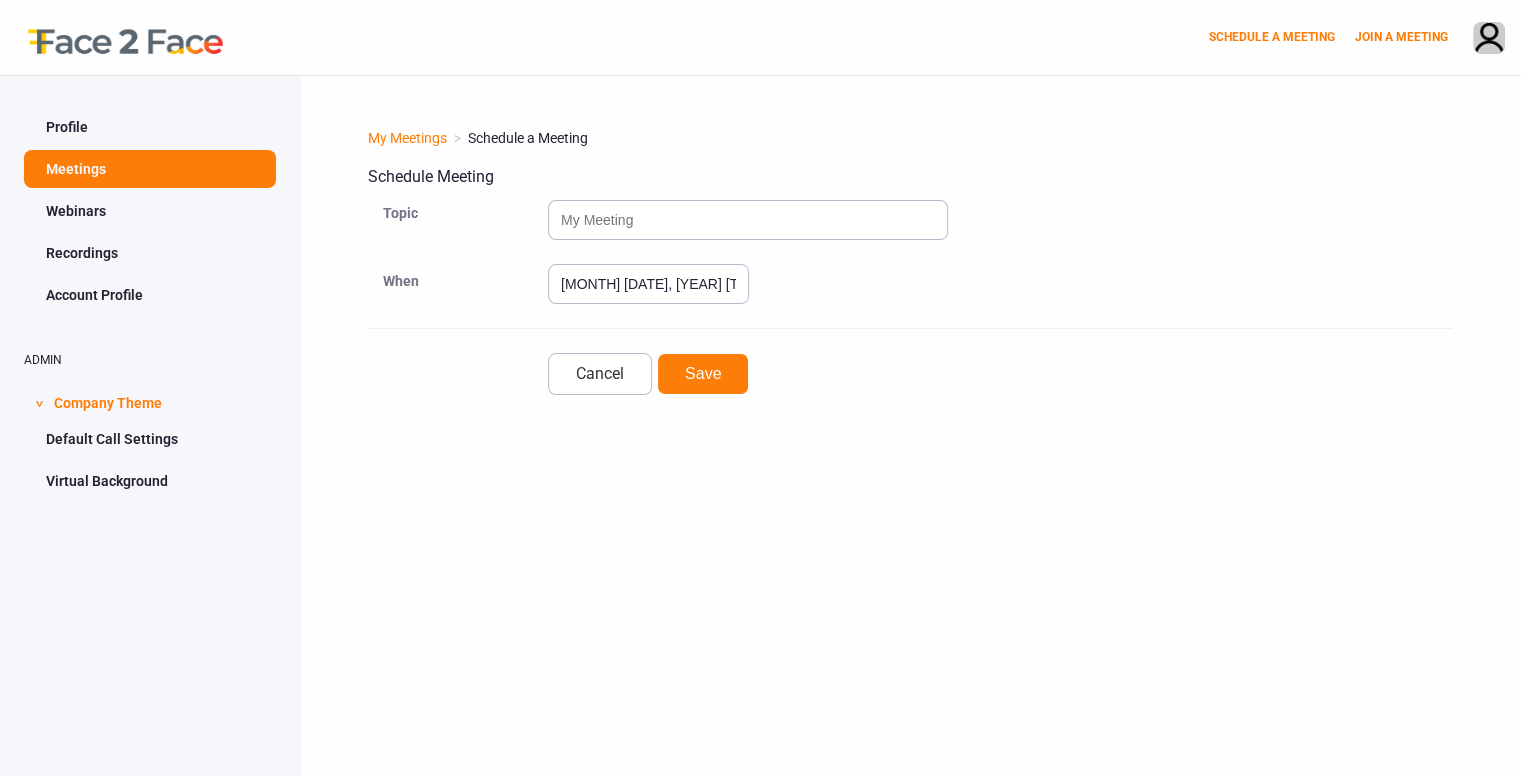 click on "[MONTH] [DATE], [YEAR] [TIME]" at bounding box center (1000, 284) 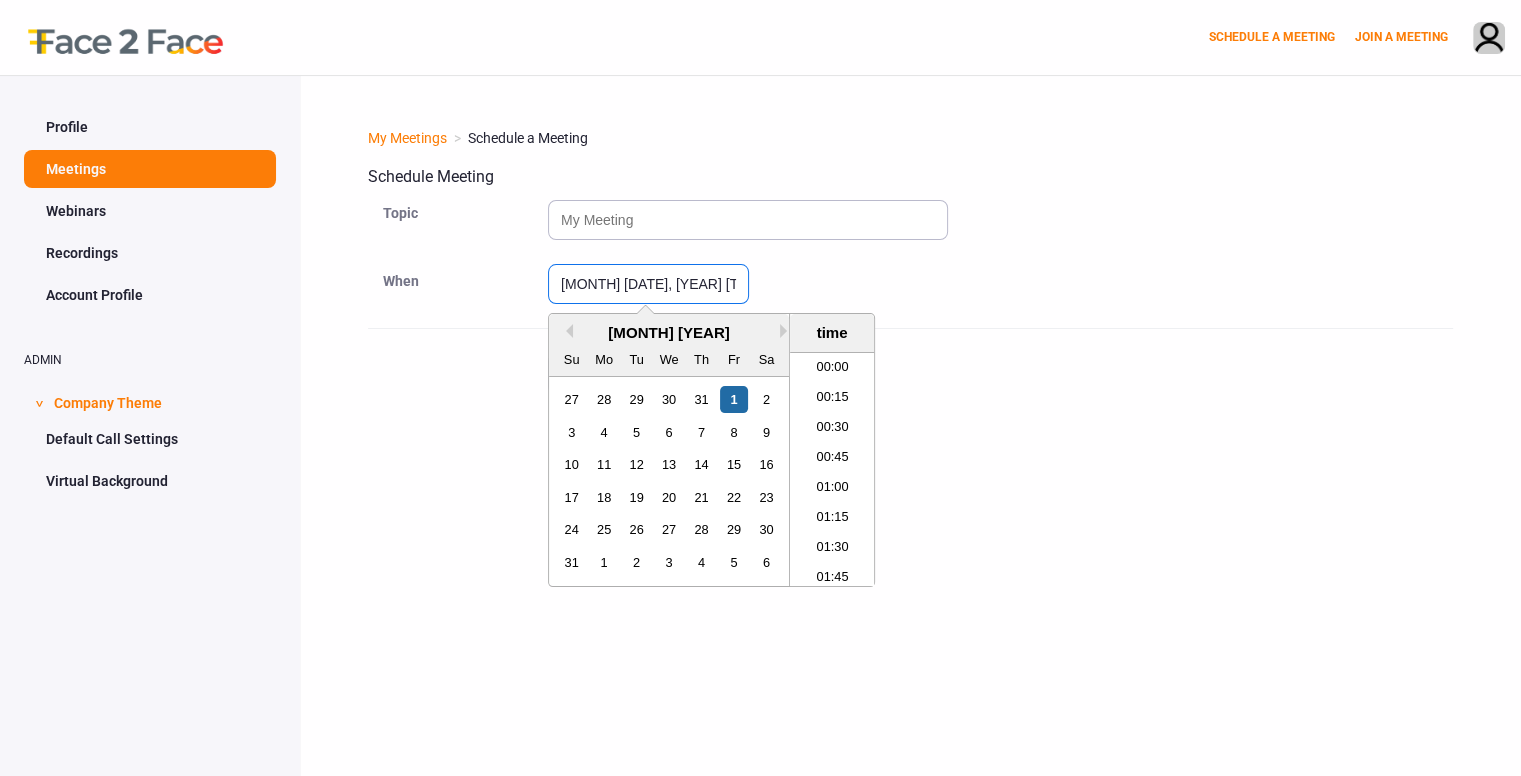 scroll, scrollTop: 1818, scrollLeft: 0, axis: vertical 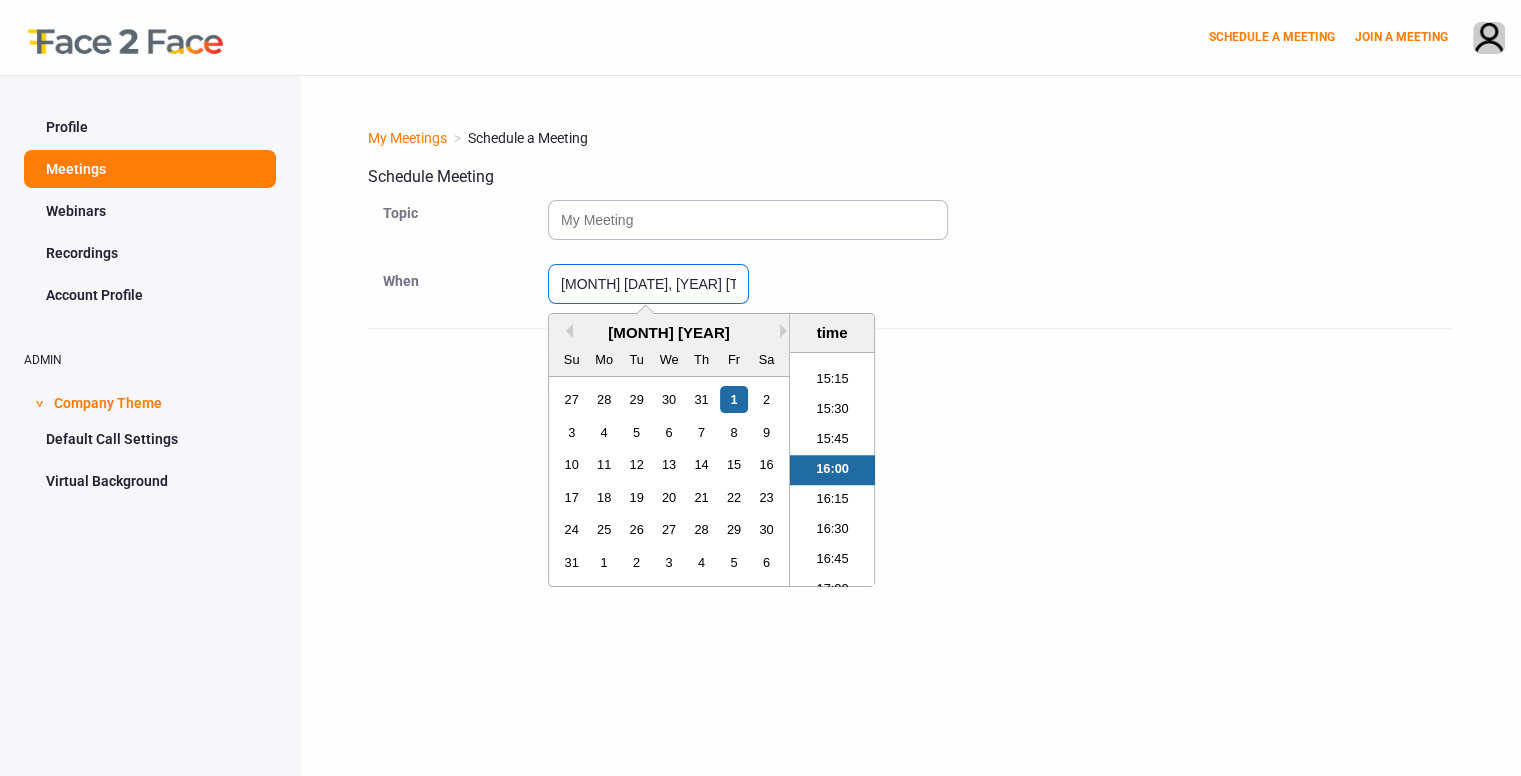 click on "[MONTH] [DATE], [YEAR] [TIME]" at bounding box center [648, 284] 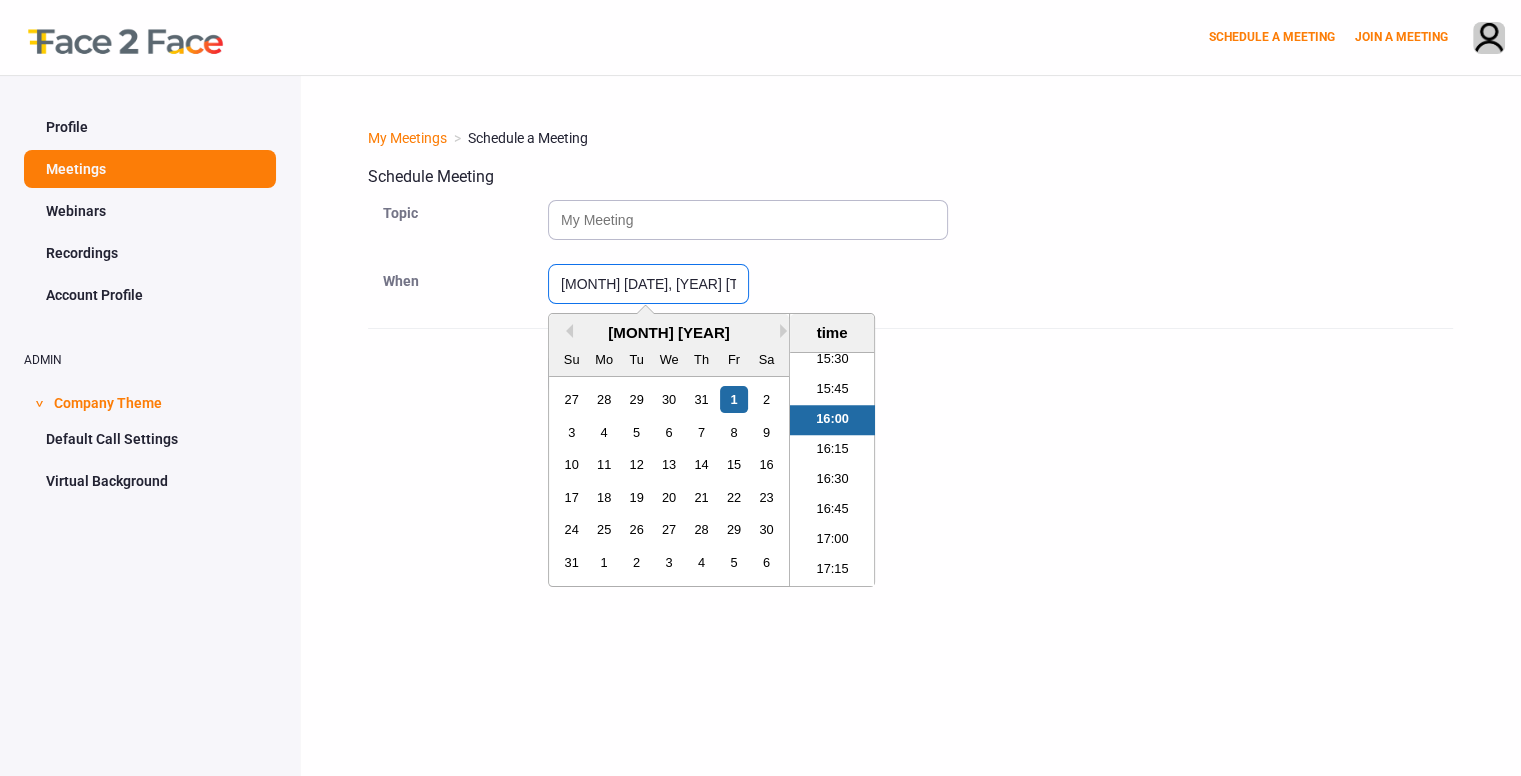 scroll, scrollTop: 1880, scrollLeft: 0, axis: vertical 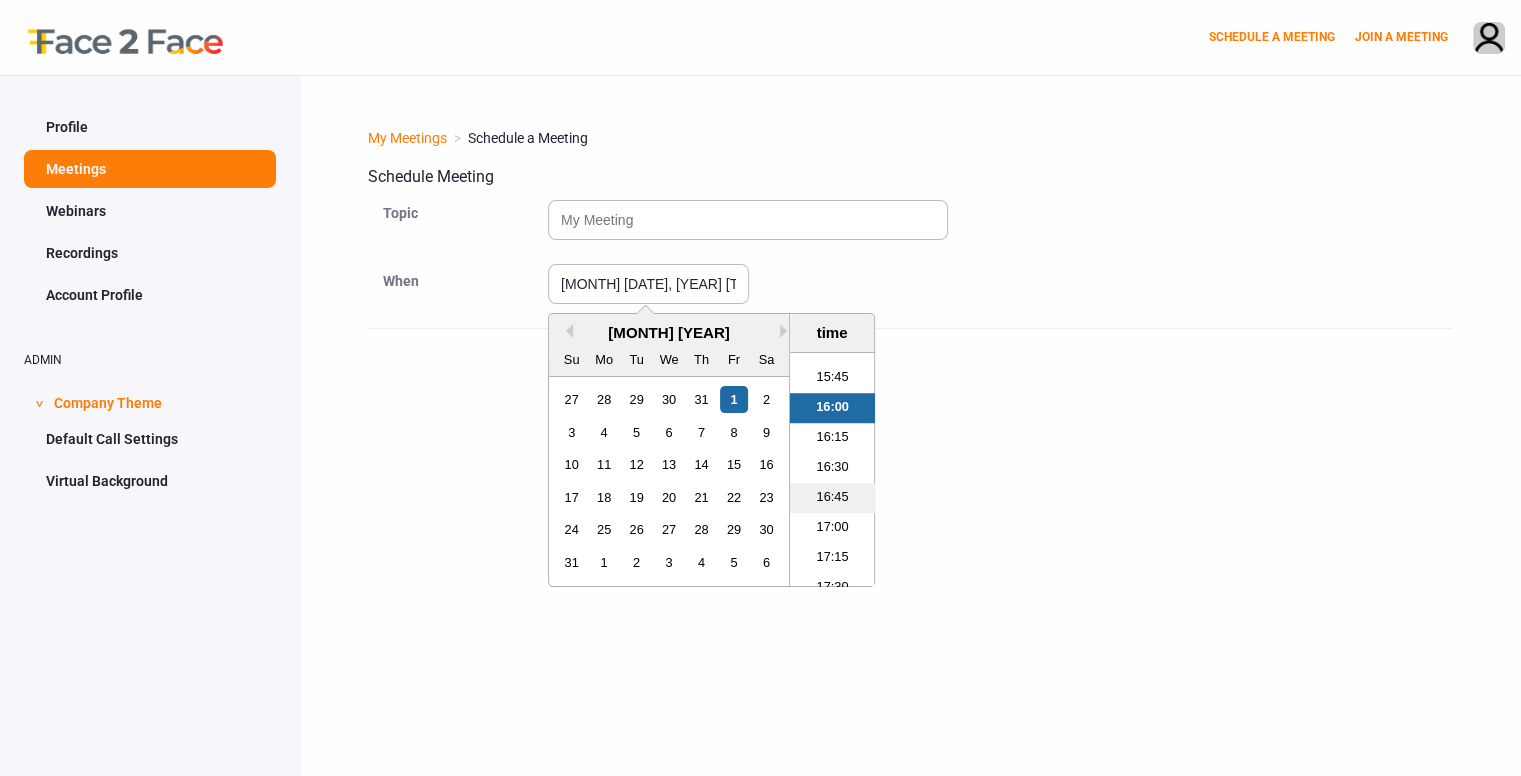 click on "16:45" at bounding box center [832, 498] 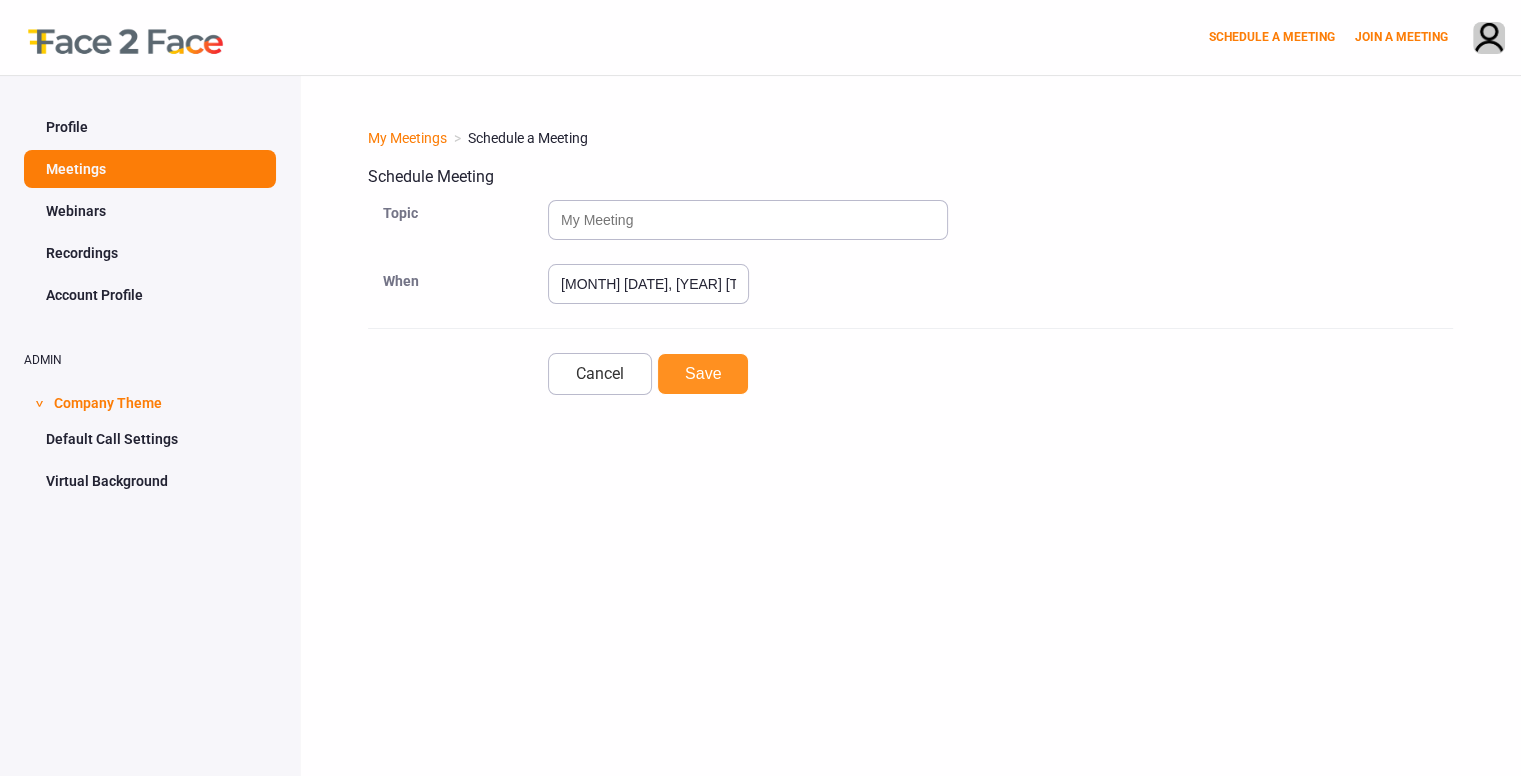click on "Save" at bounding box center [703, 374] 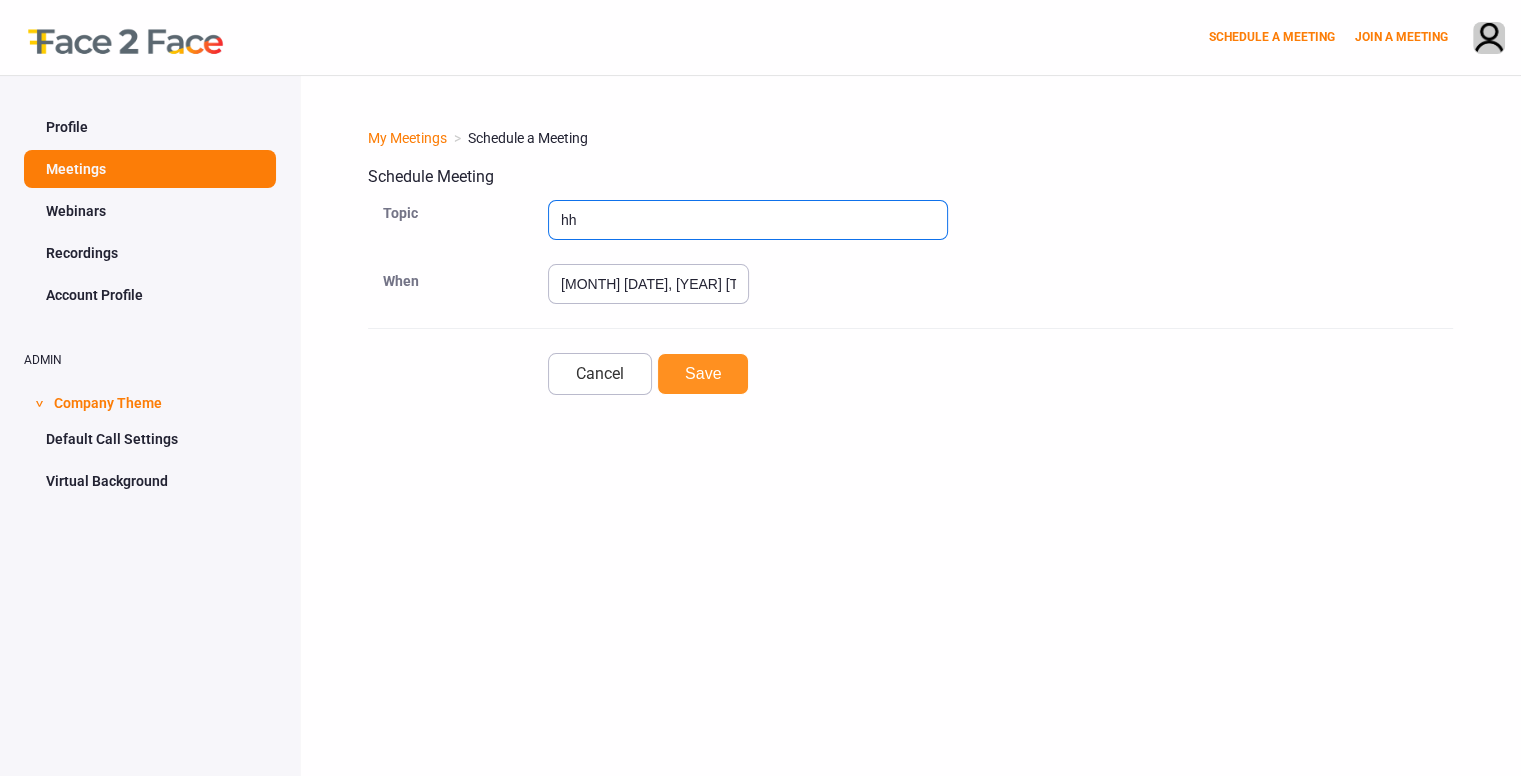 type on "hh" 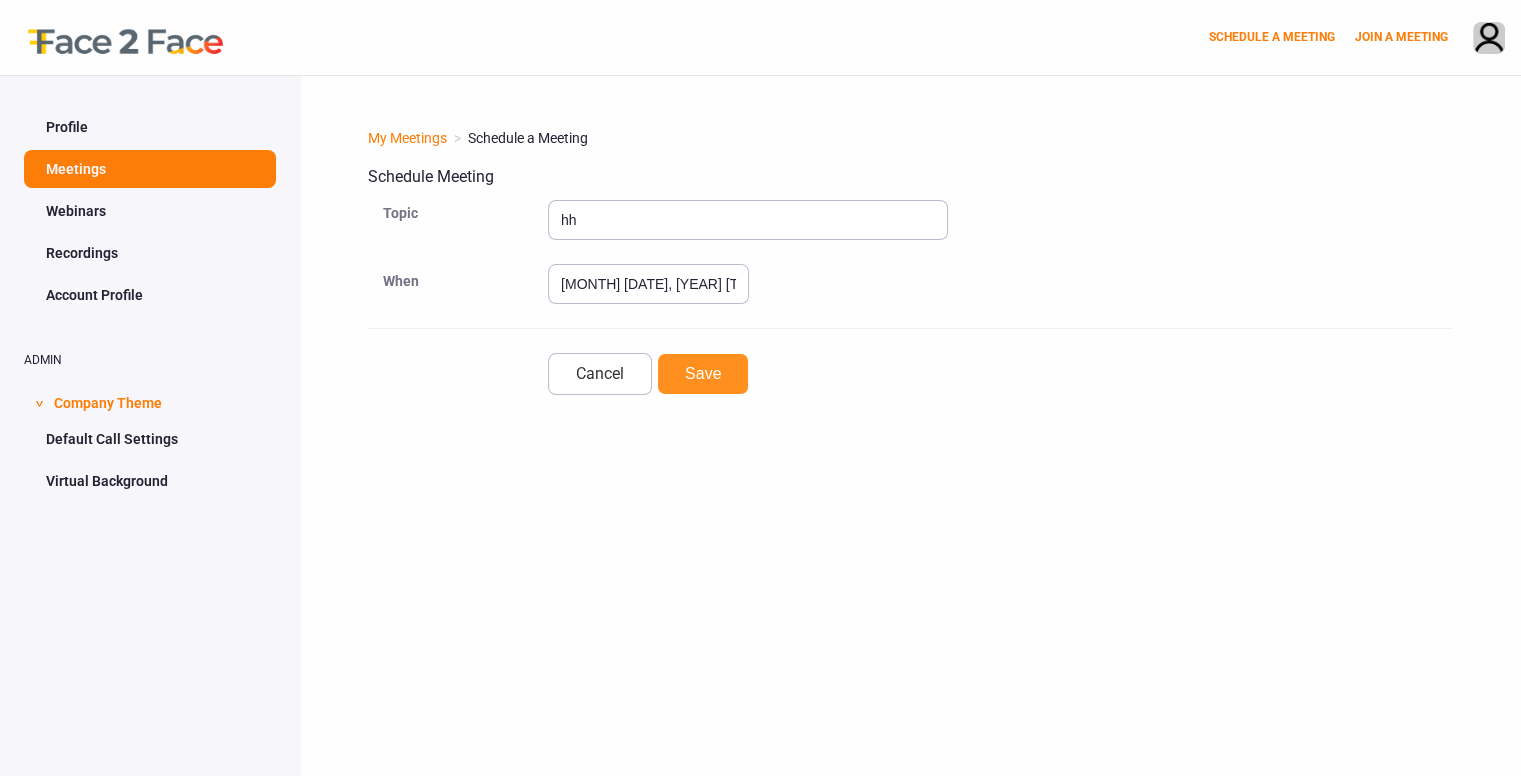 click on "Save" at bounding box center [703, 374] 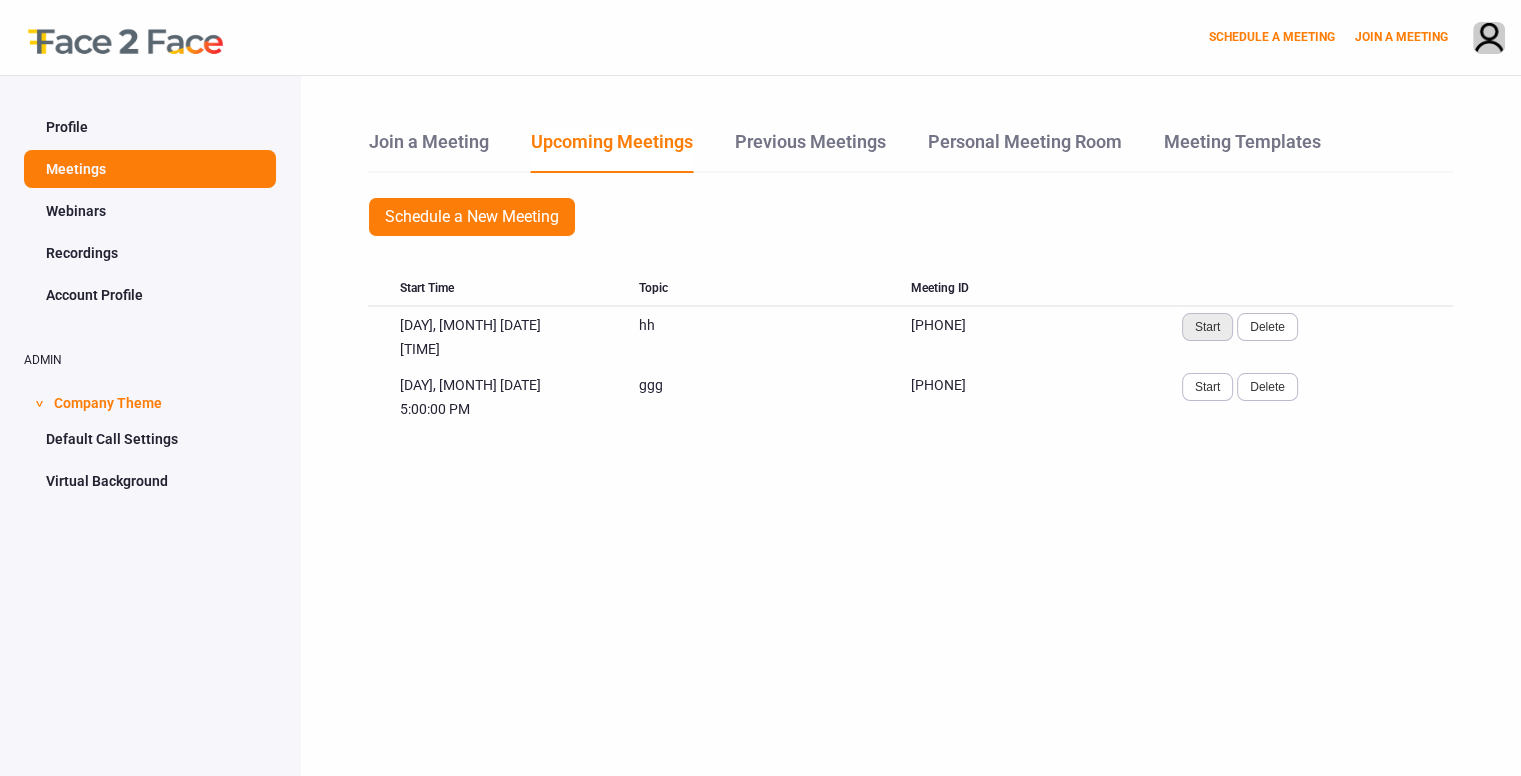 click on "Start" at bounding box center (1207, 327) 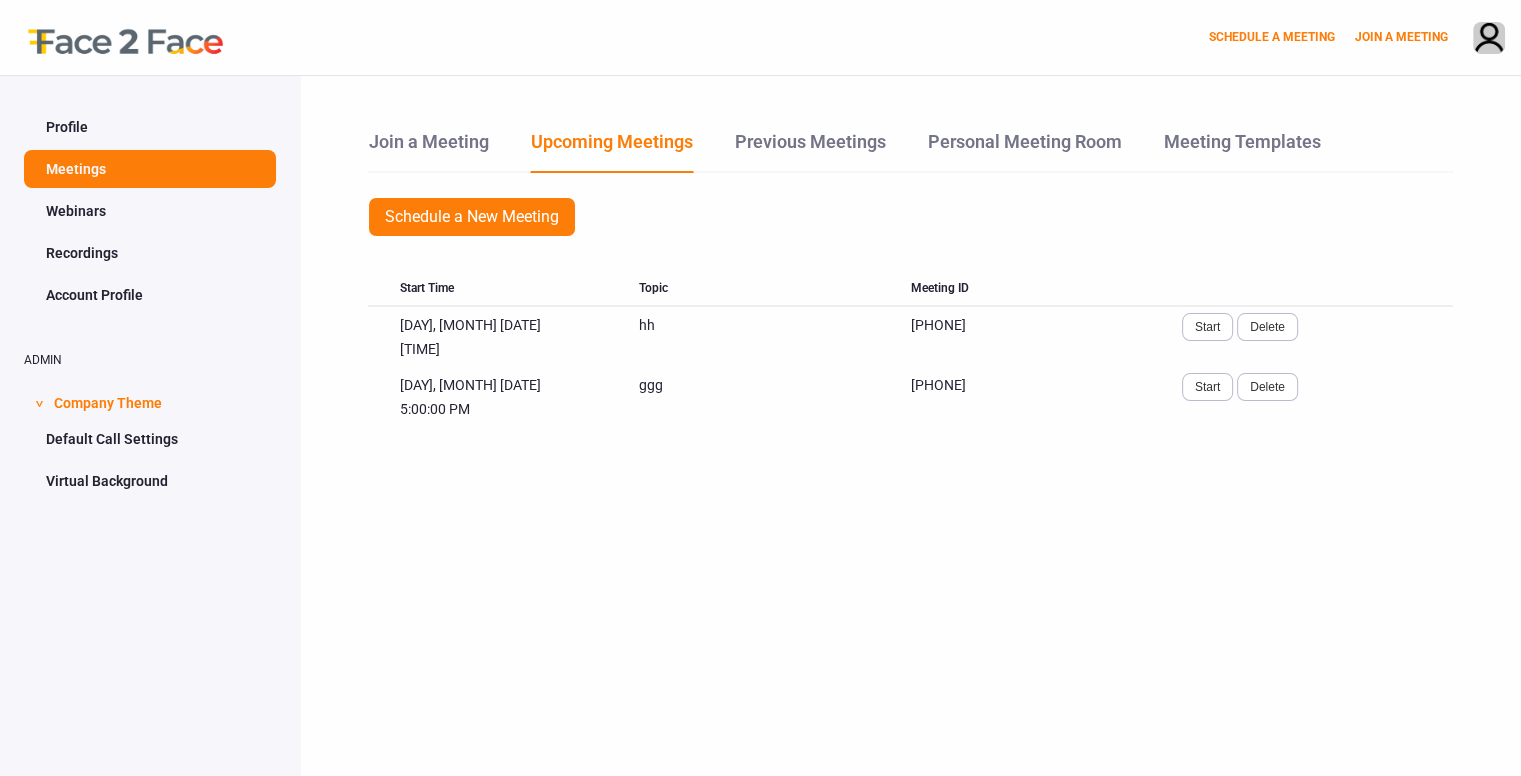 click on "Default Call Settings" at bounding box center [150, 439] 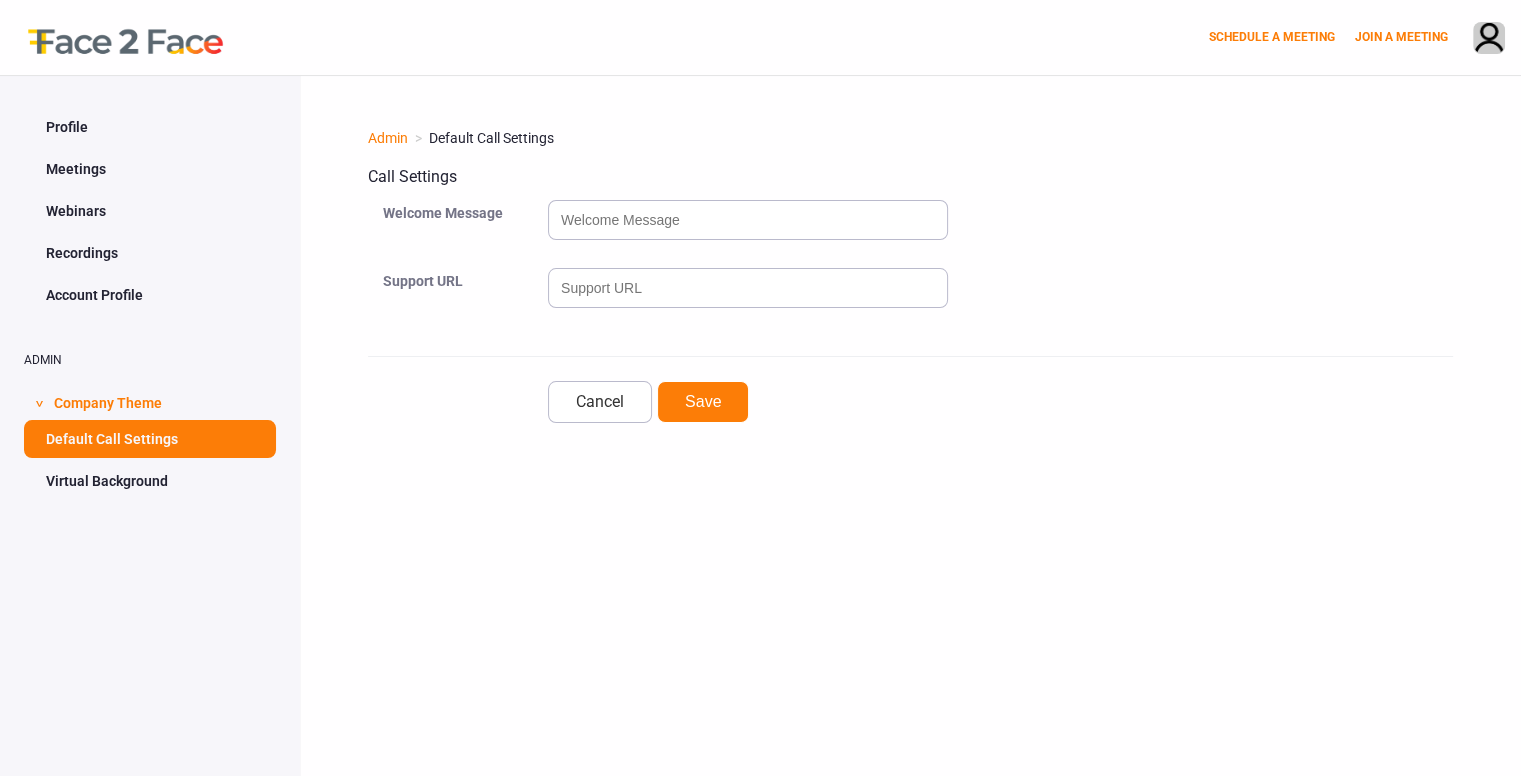 click on "Virtual Background" at bounding box center (150, 481) 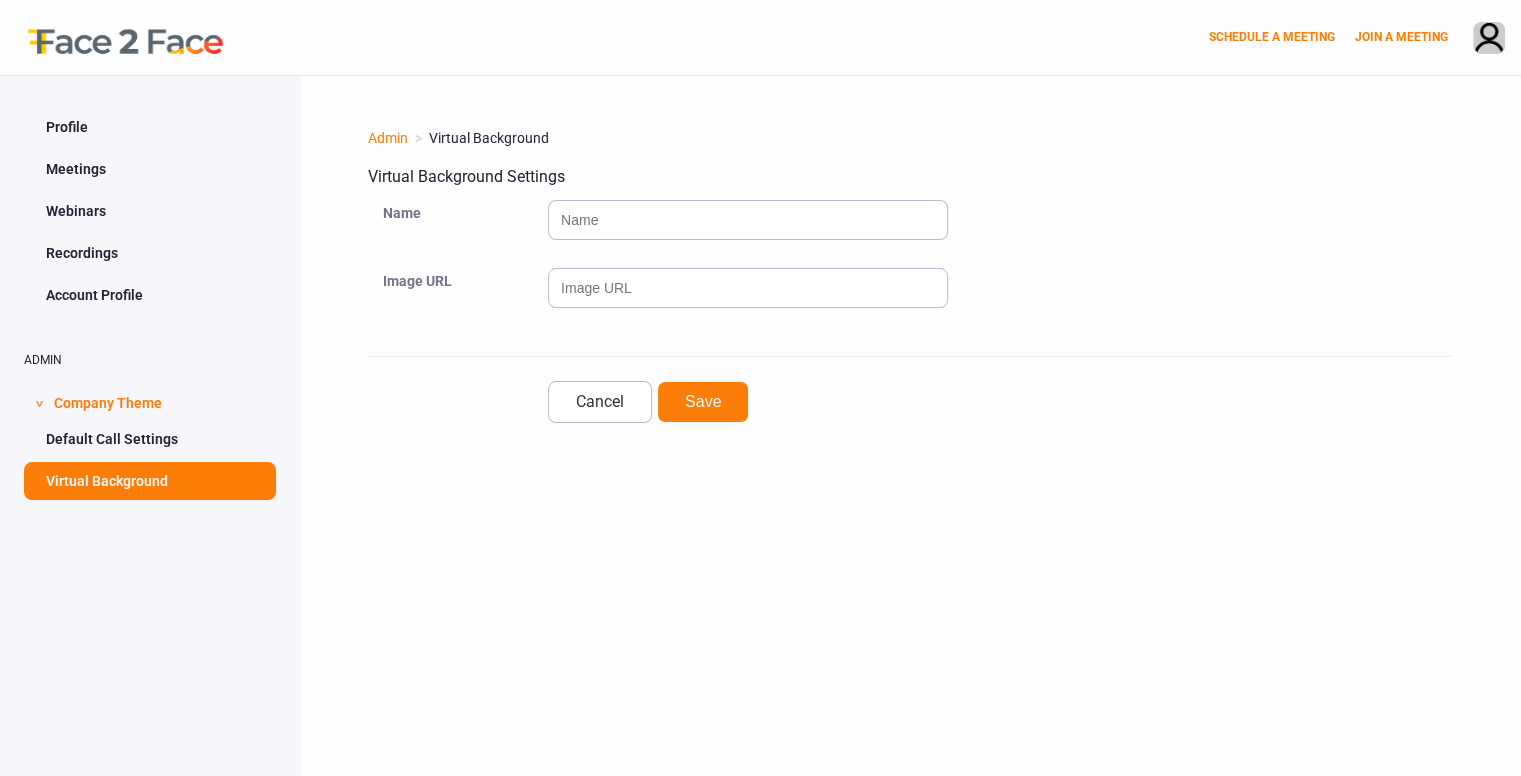 click on "Account Profile" at bounding box center [150, 295] 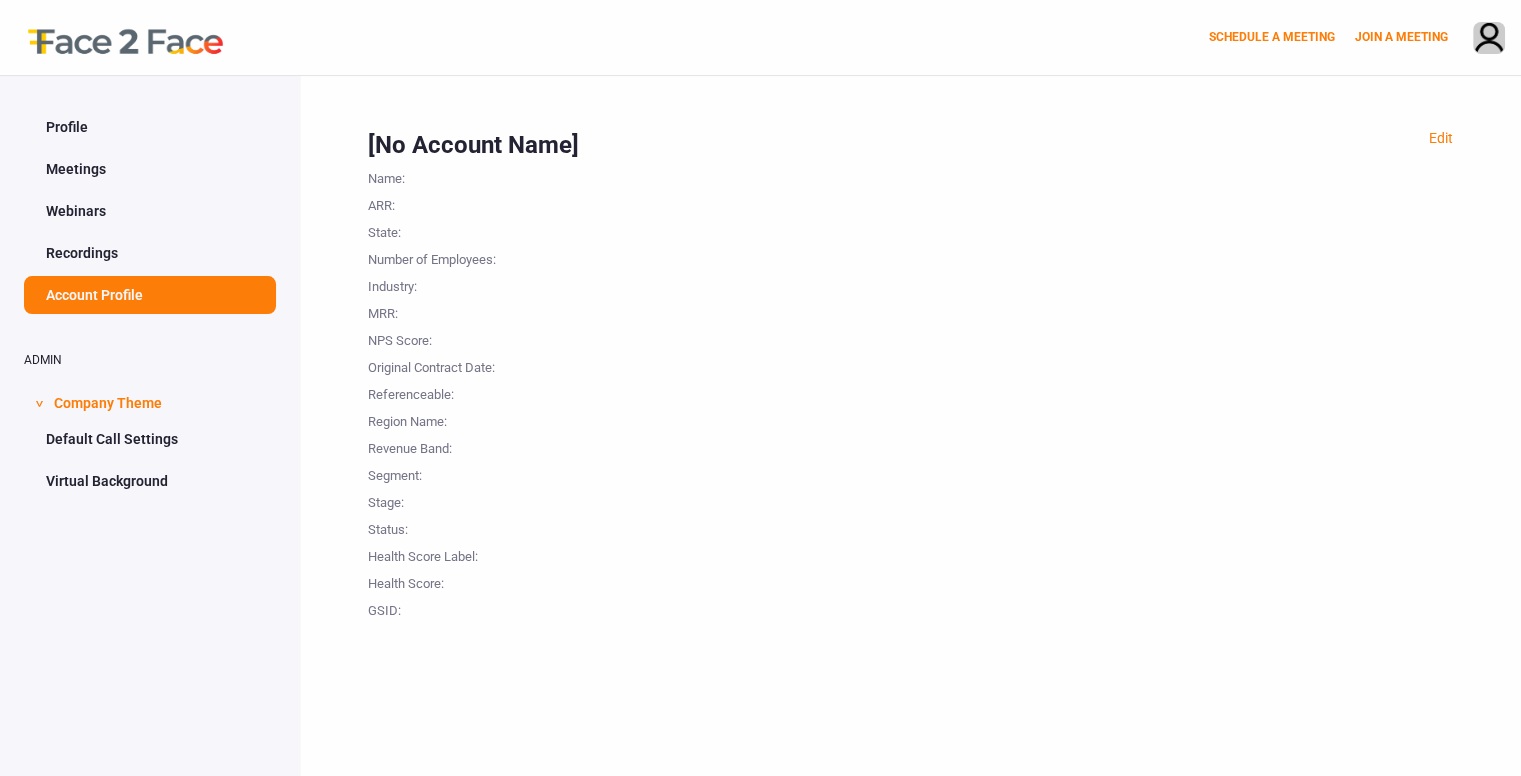click on "Recordings" at bounding box center [150, 253] 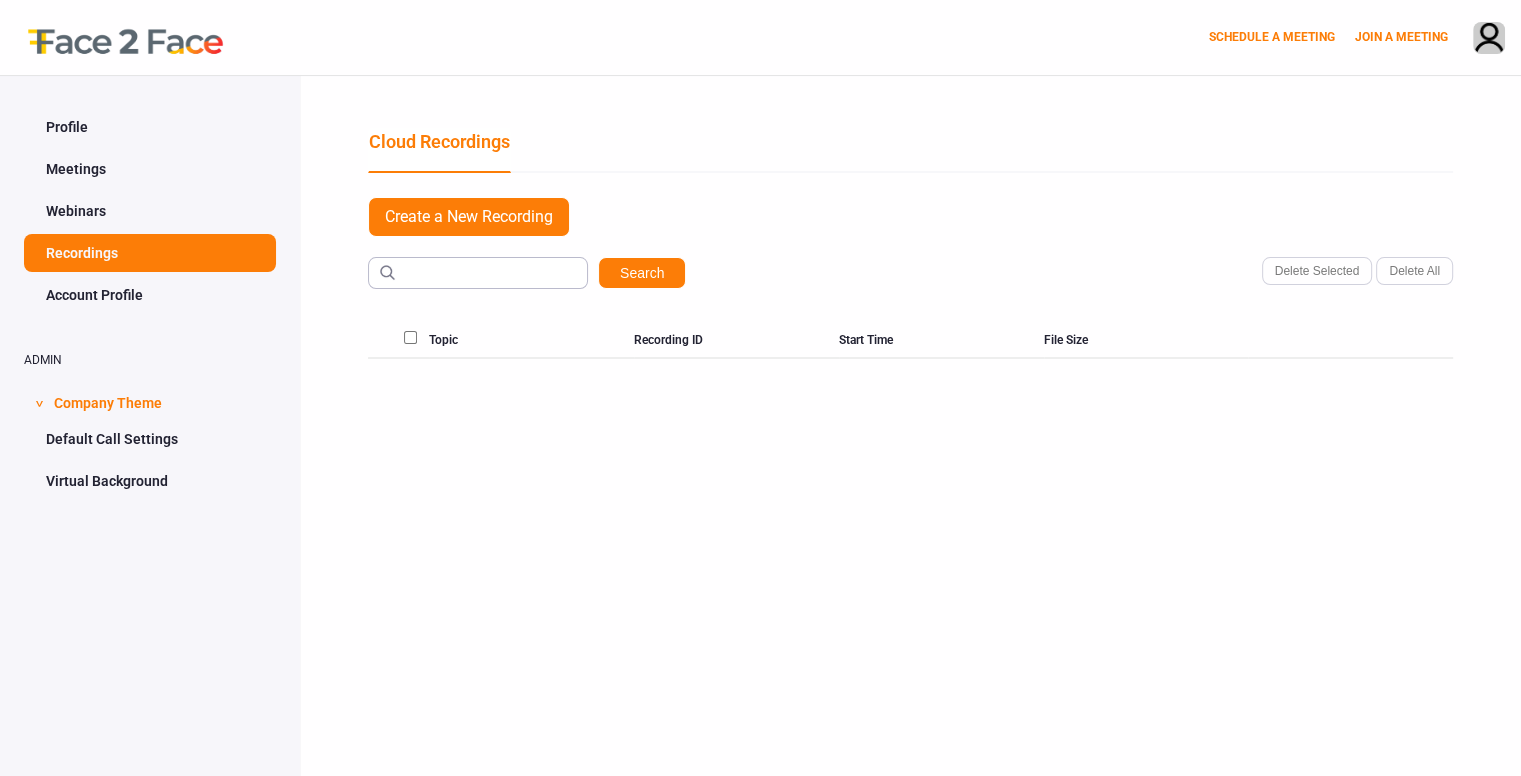 click on "Account Profile" at bounding box center (150, 295) 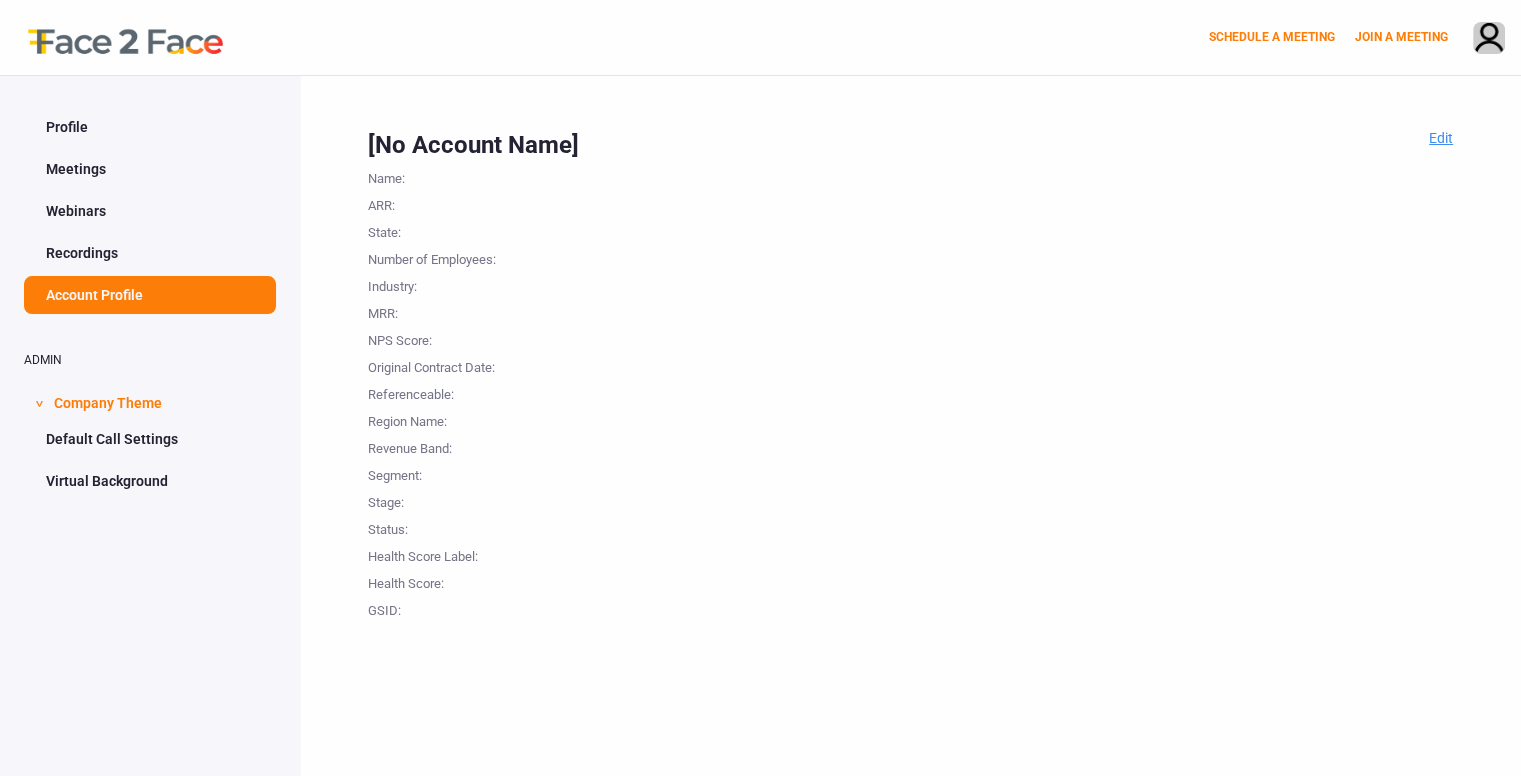 click on "Edit" at bounding box center [1441, 138] 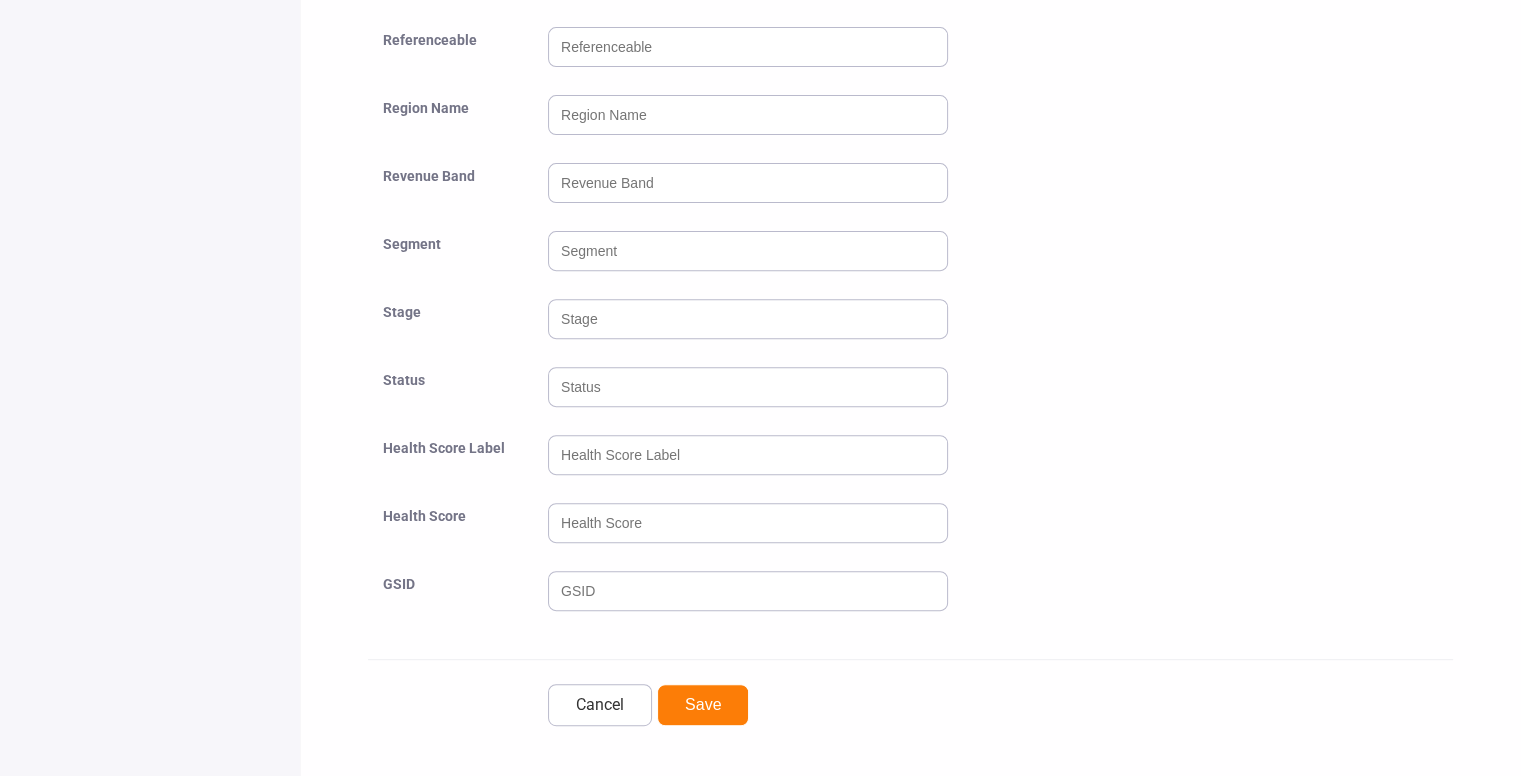scroll, scrollTop: 0, scrollLeft: 0, axis: both 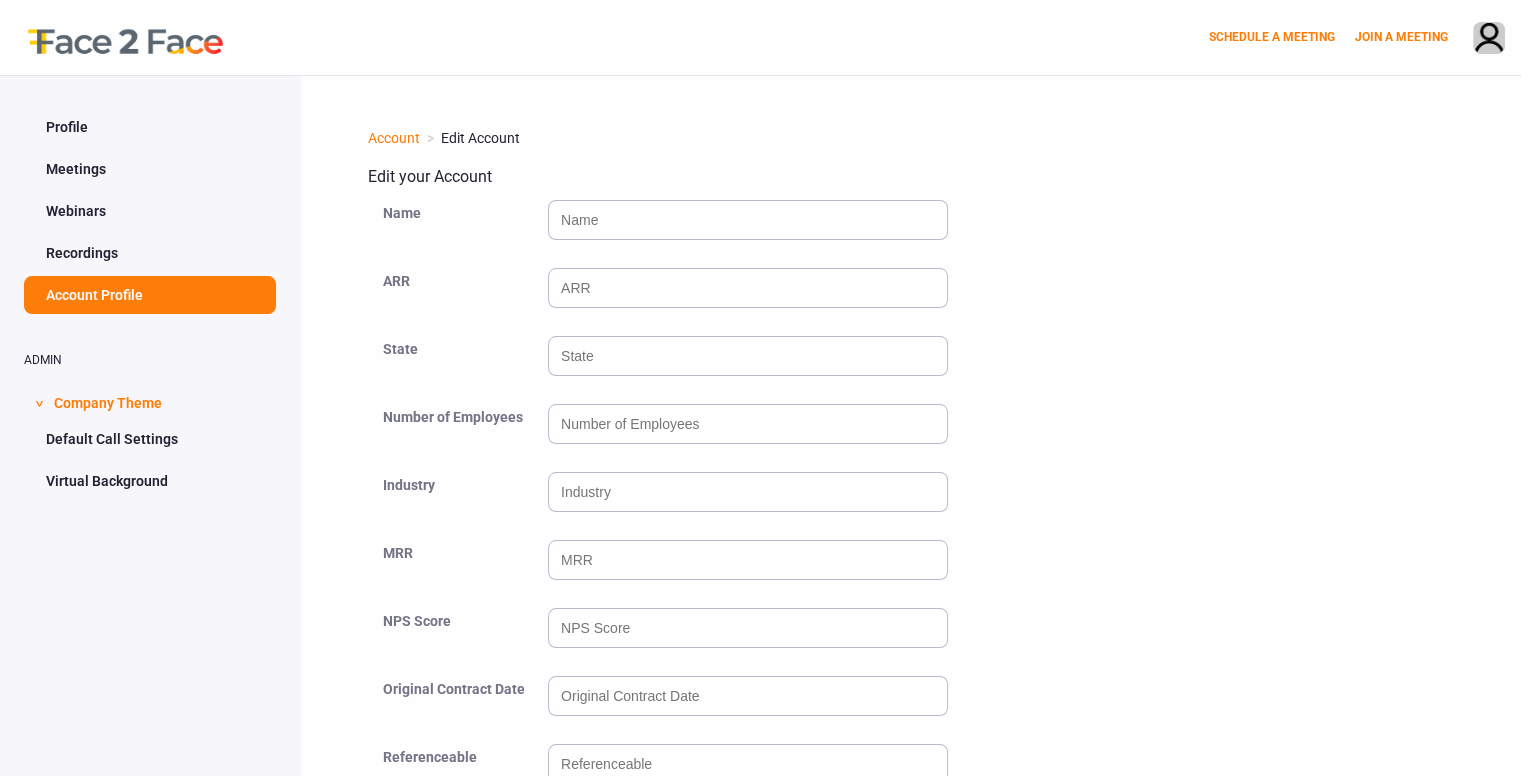 click on "Meetings" at bounding box center (150, 169) 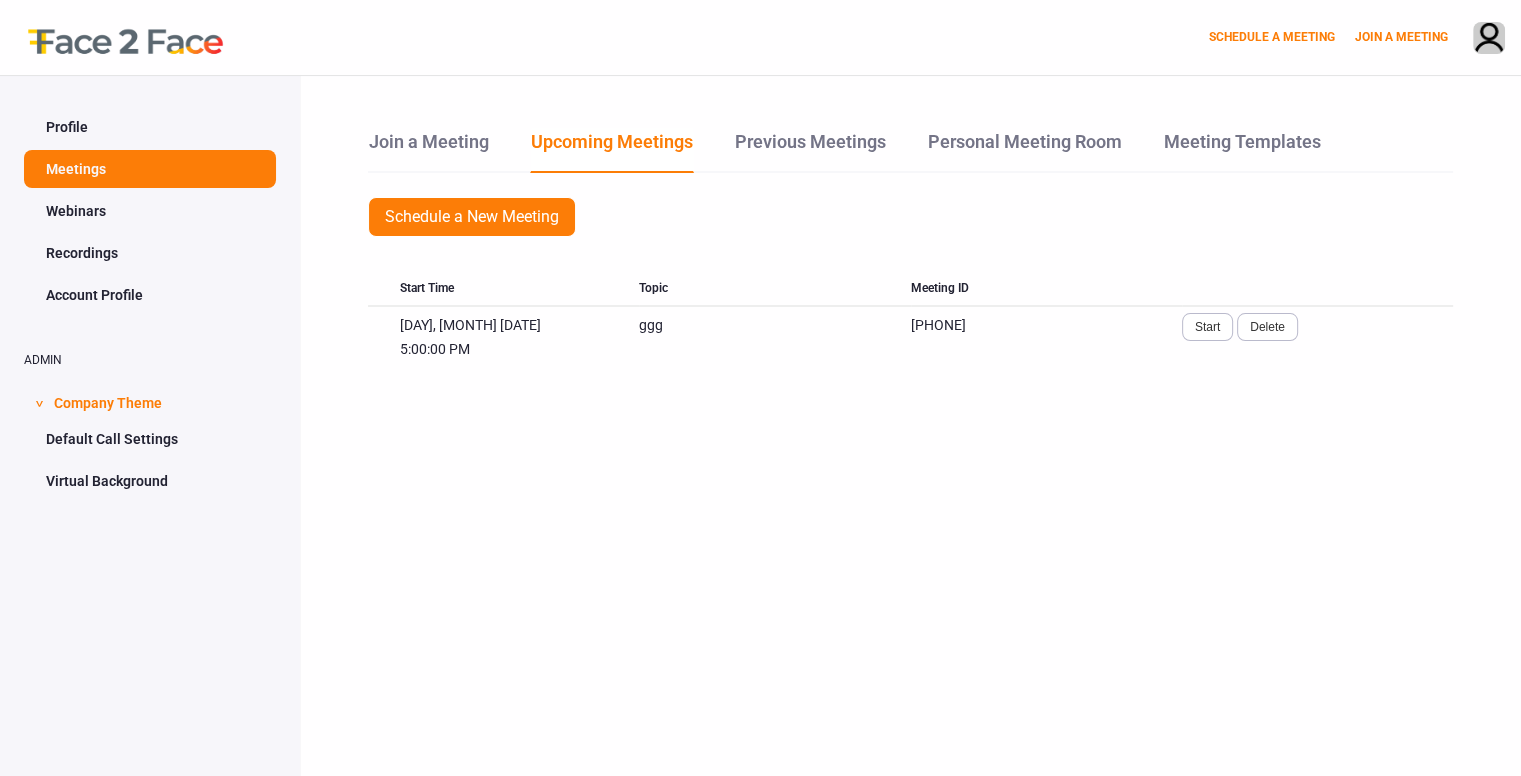 click on "Webinars" at bounding box center (150, 211) 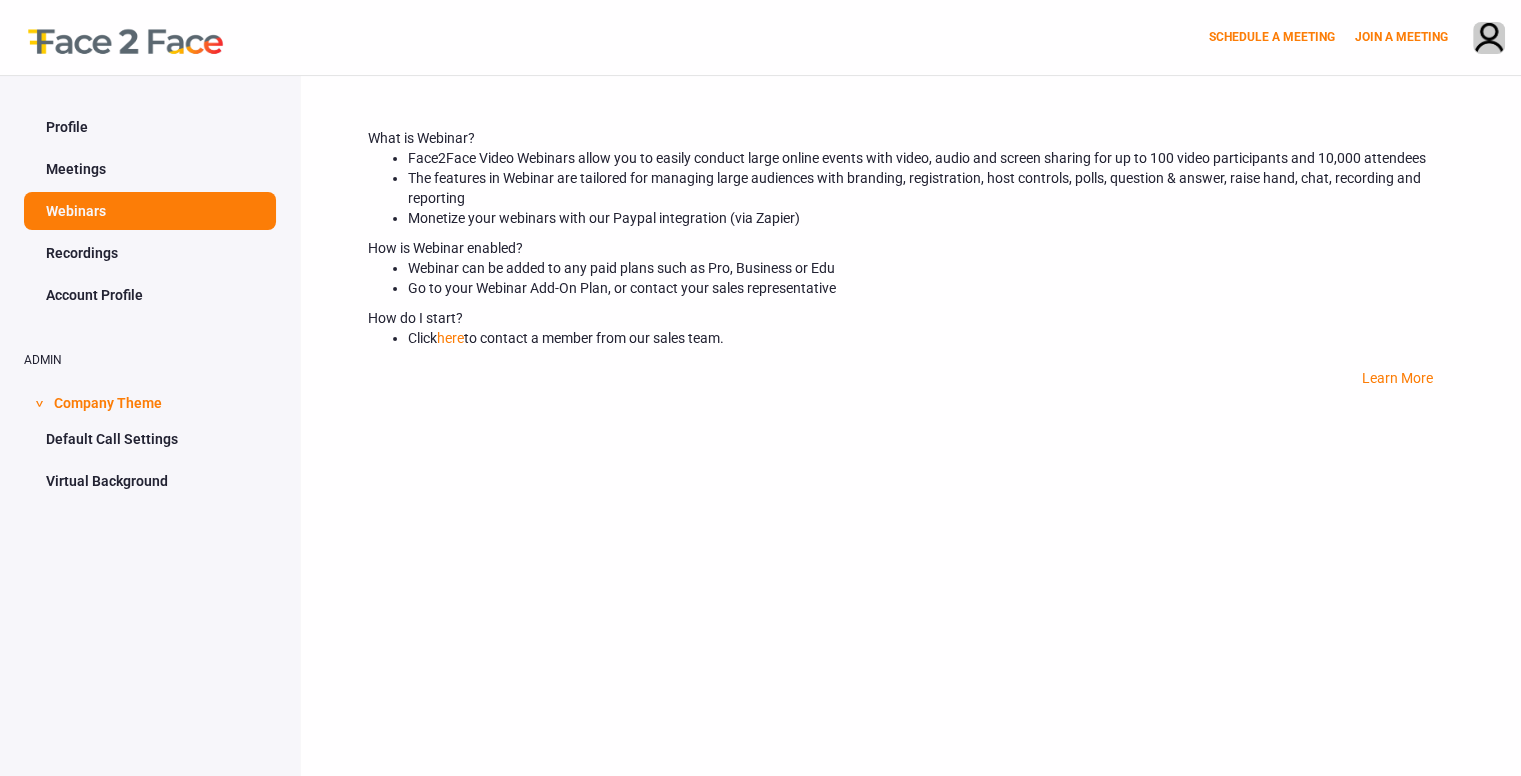 click on "Meetings" at bounding box center [150, 169] 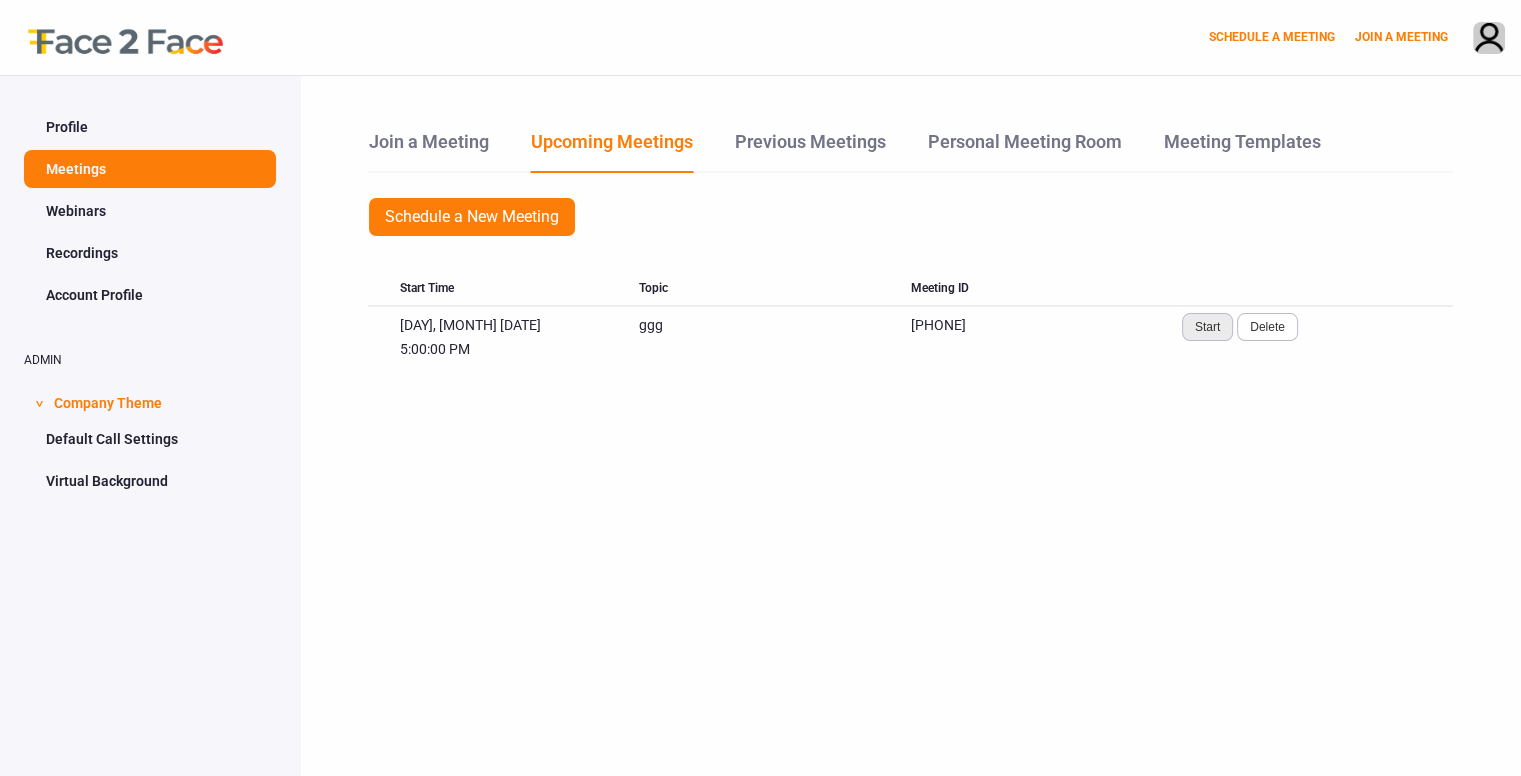 click on "Start" at bounding box center [1207, 327] 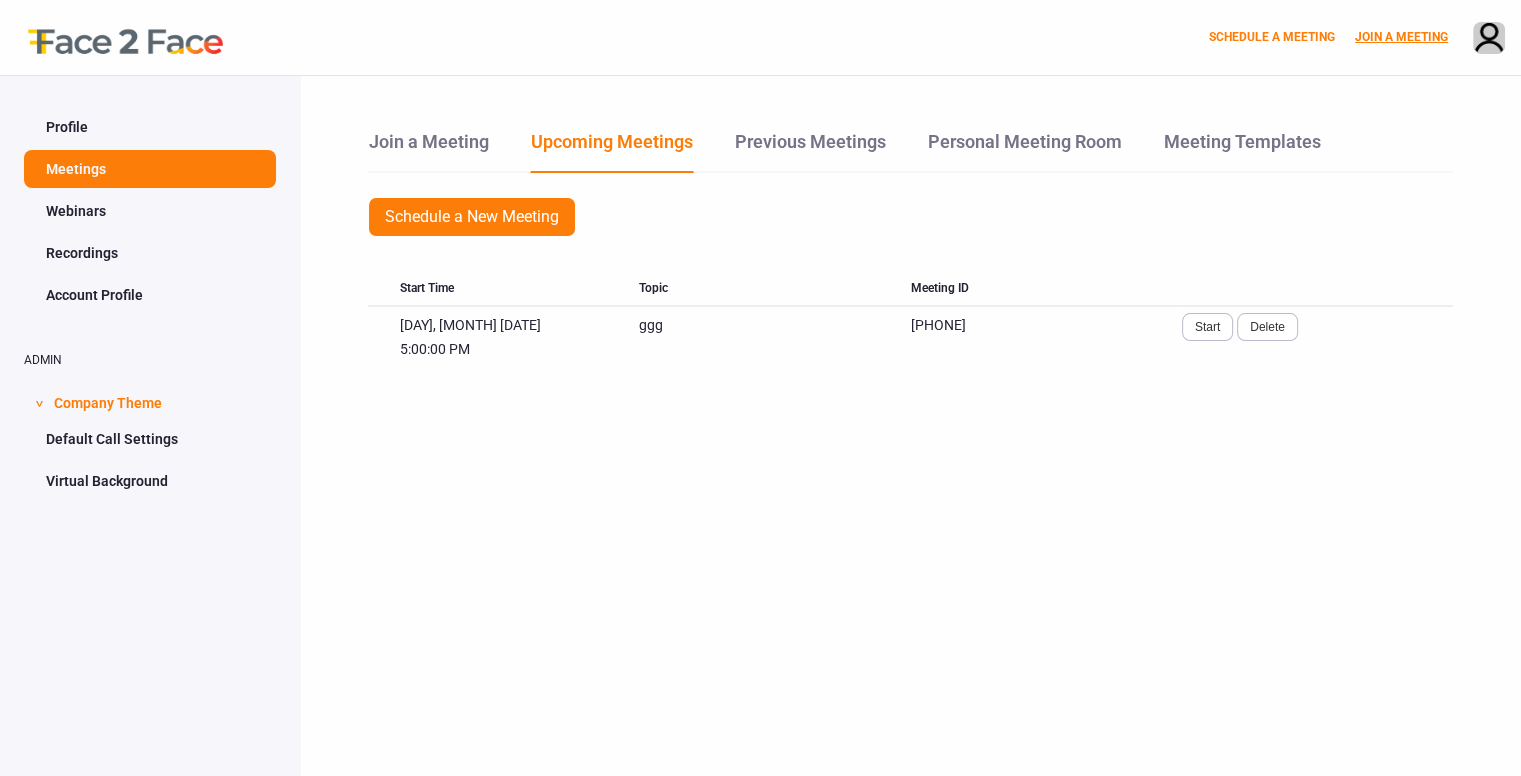 click on "JOIN A MEETING" at bounding box center (1401, 37) 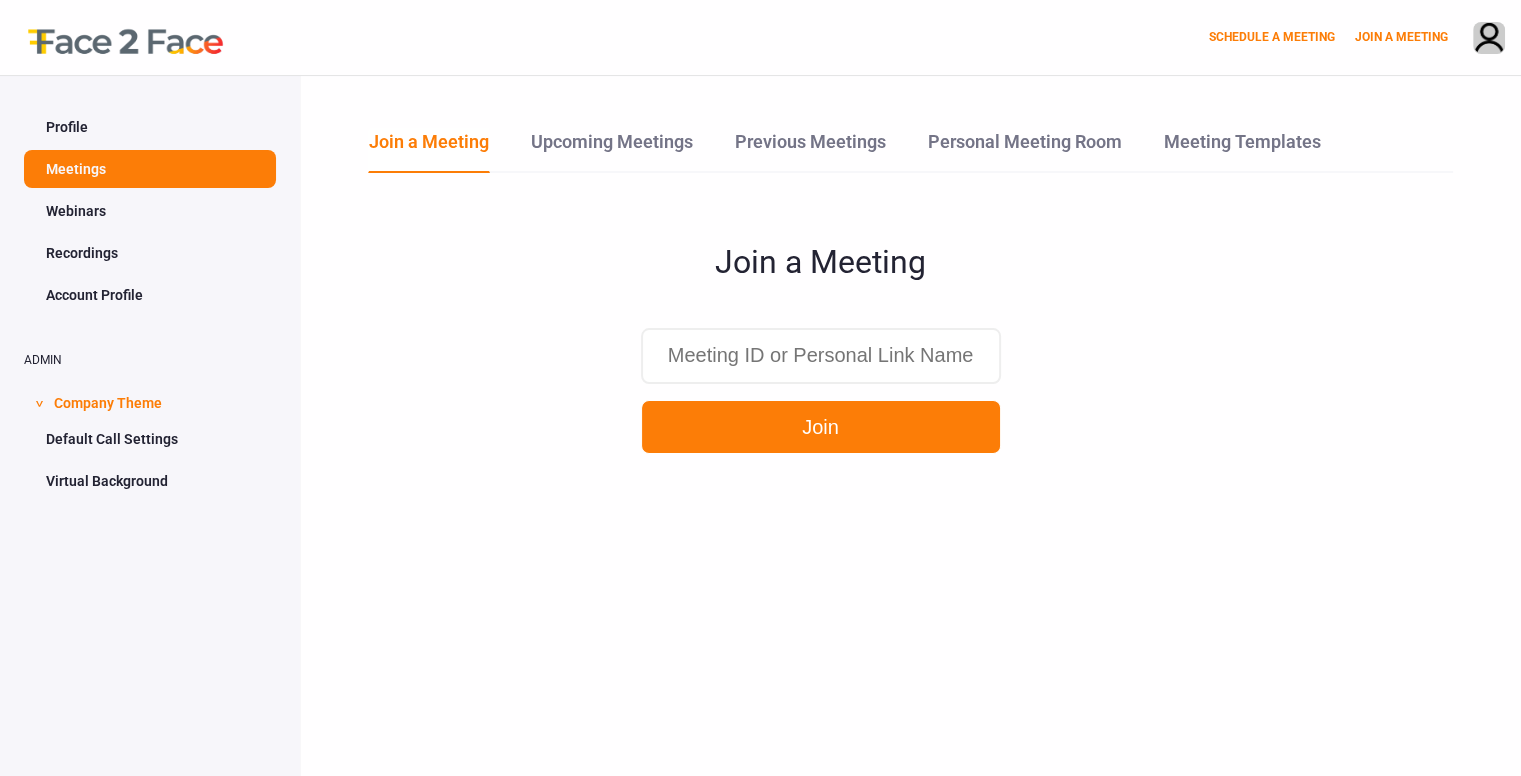 click at bounding box center (821, 356) 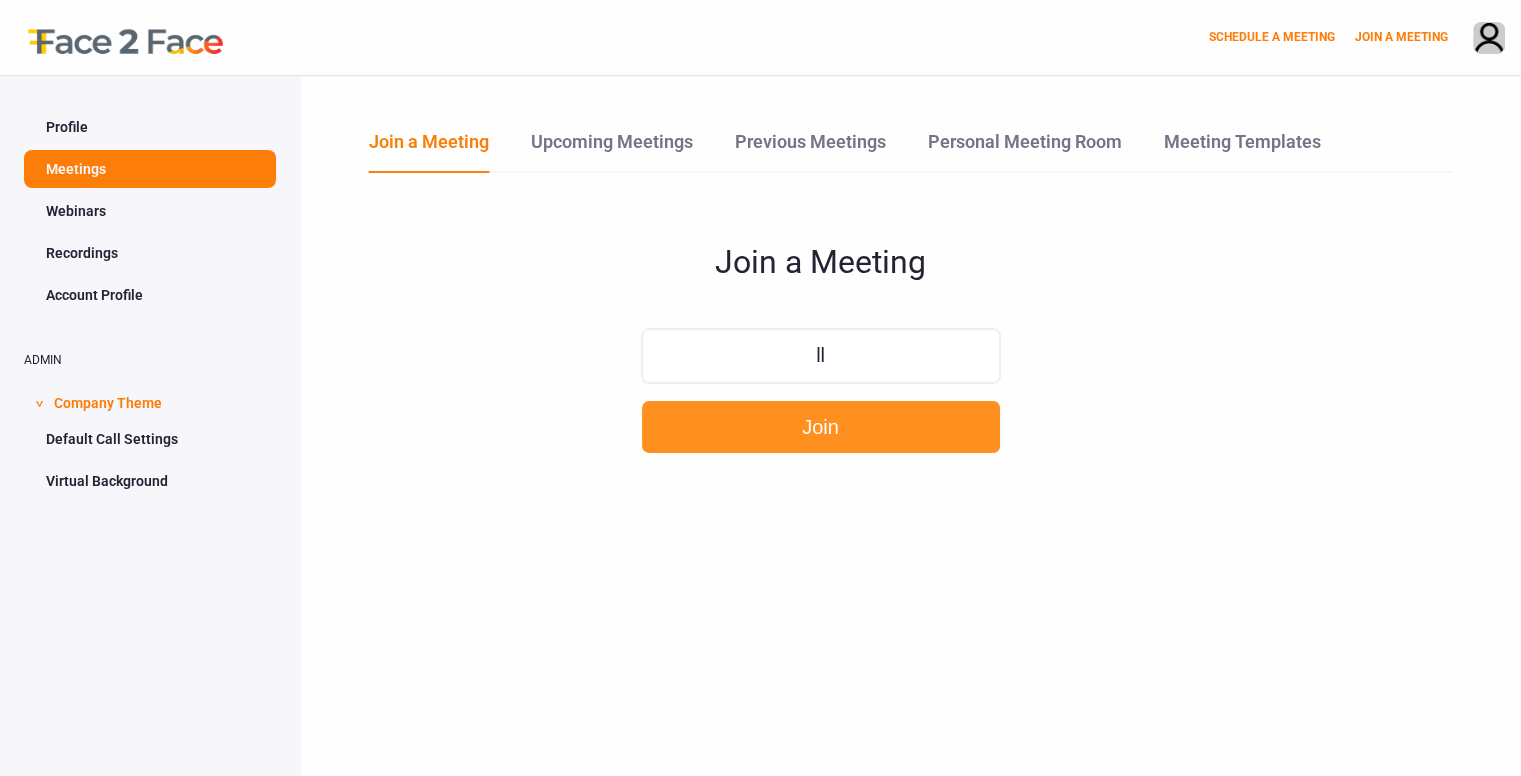 type on "ll" 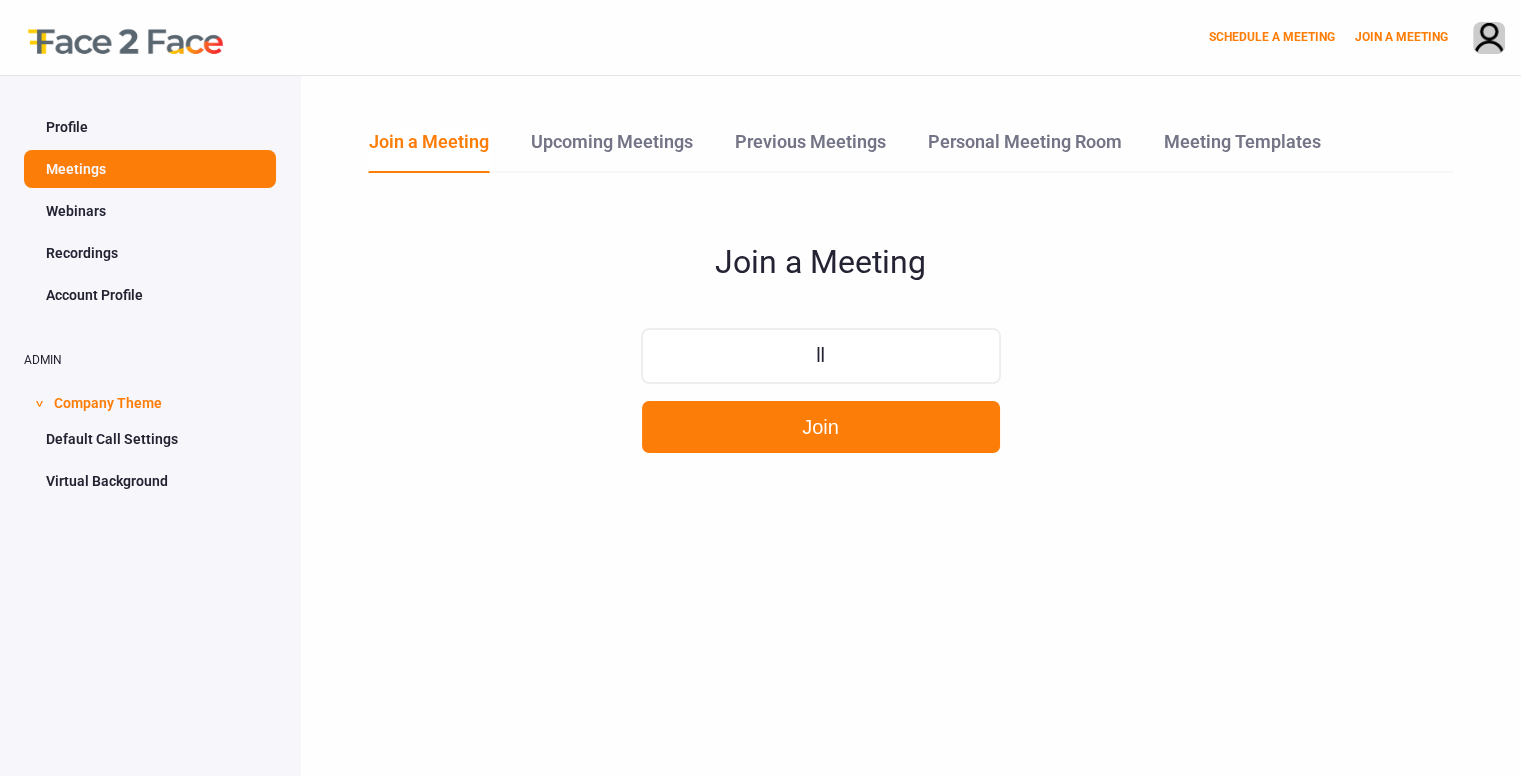 click on "ll" at bounding box center (821, 356) 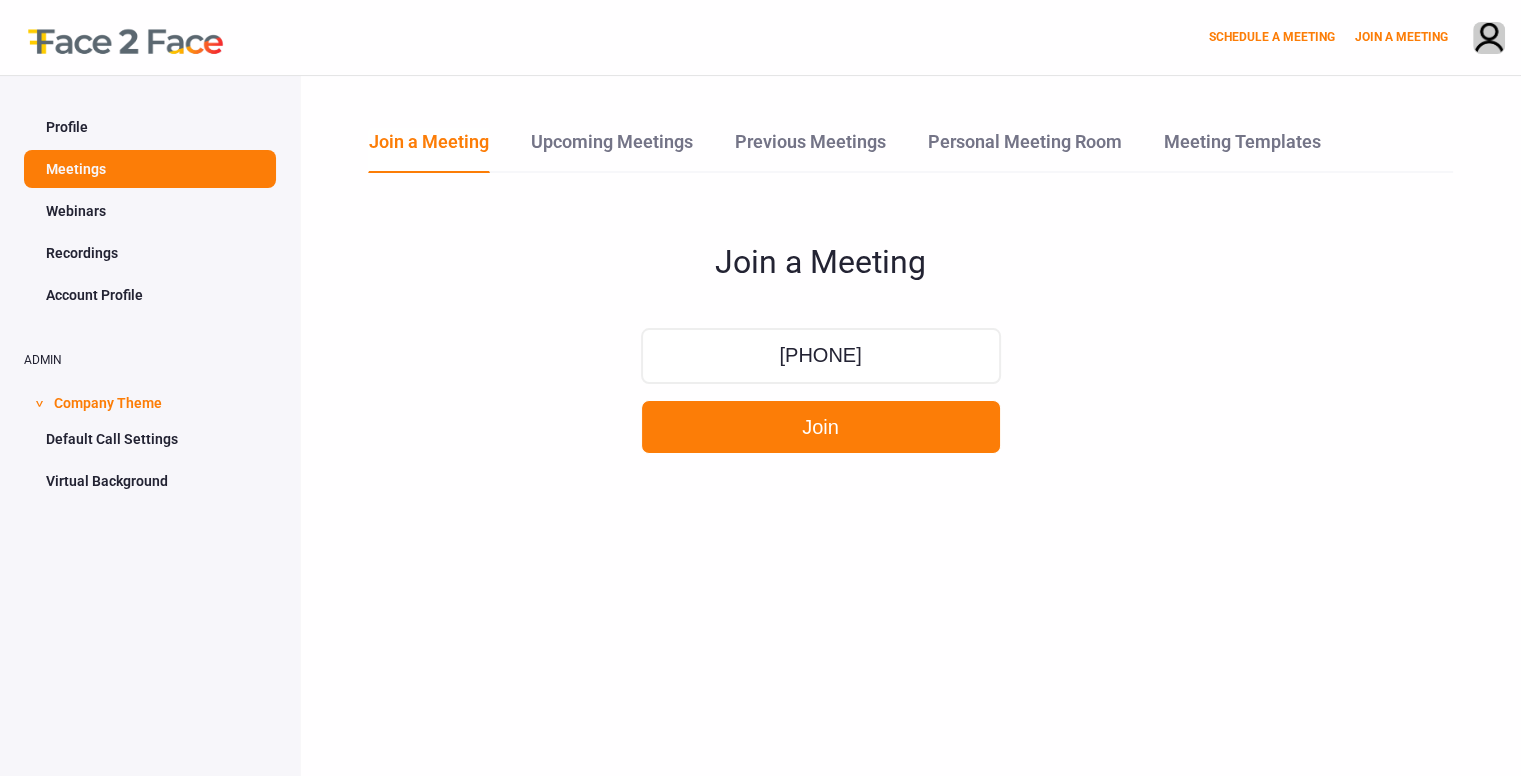 scroll, scrollTop: 0, scrollLeft: 8, axis: horizontal 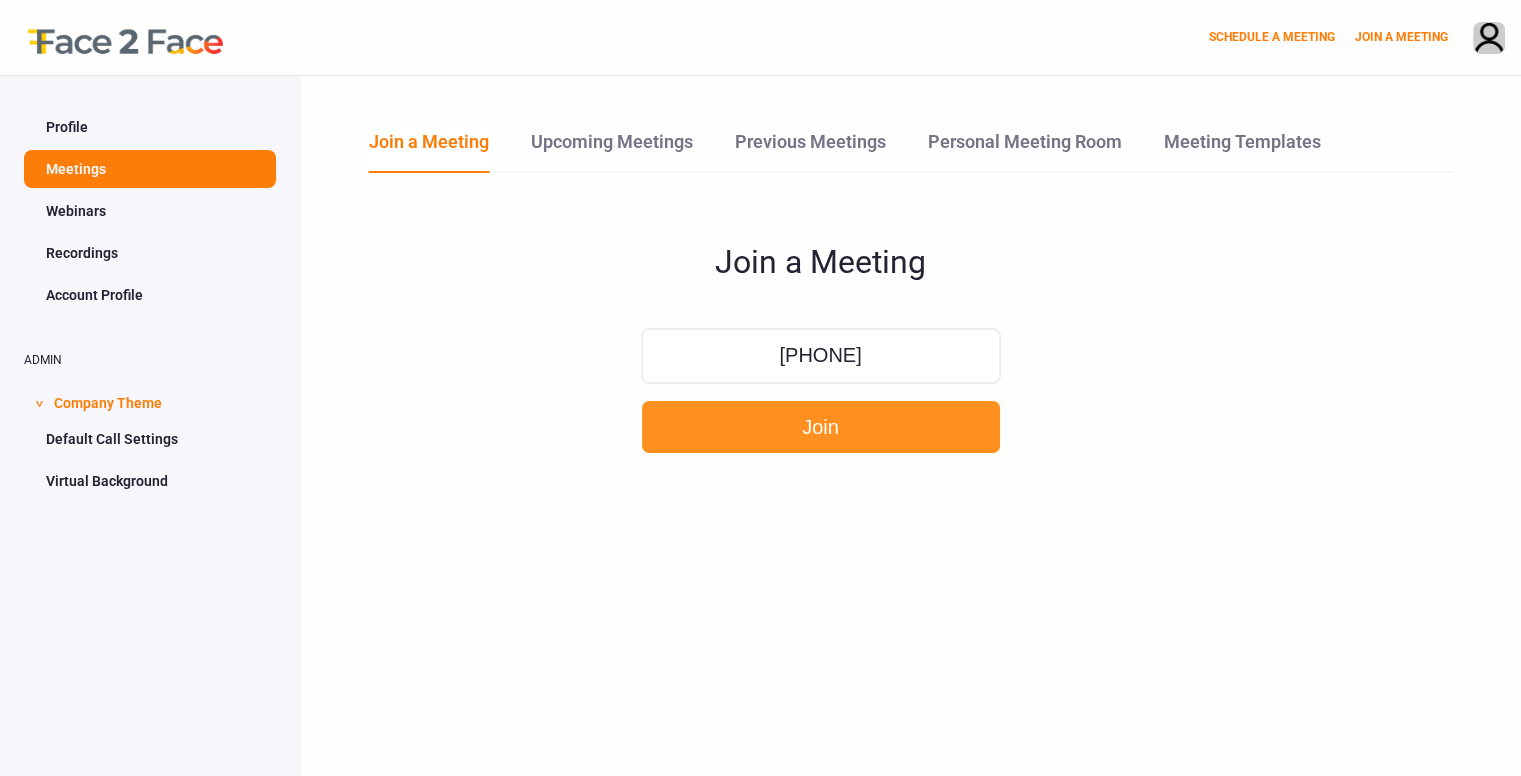 type on "[PHONE]" 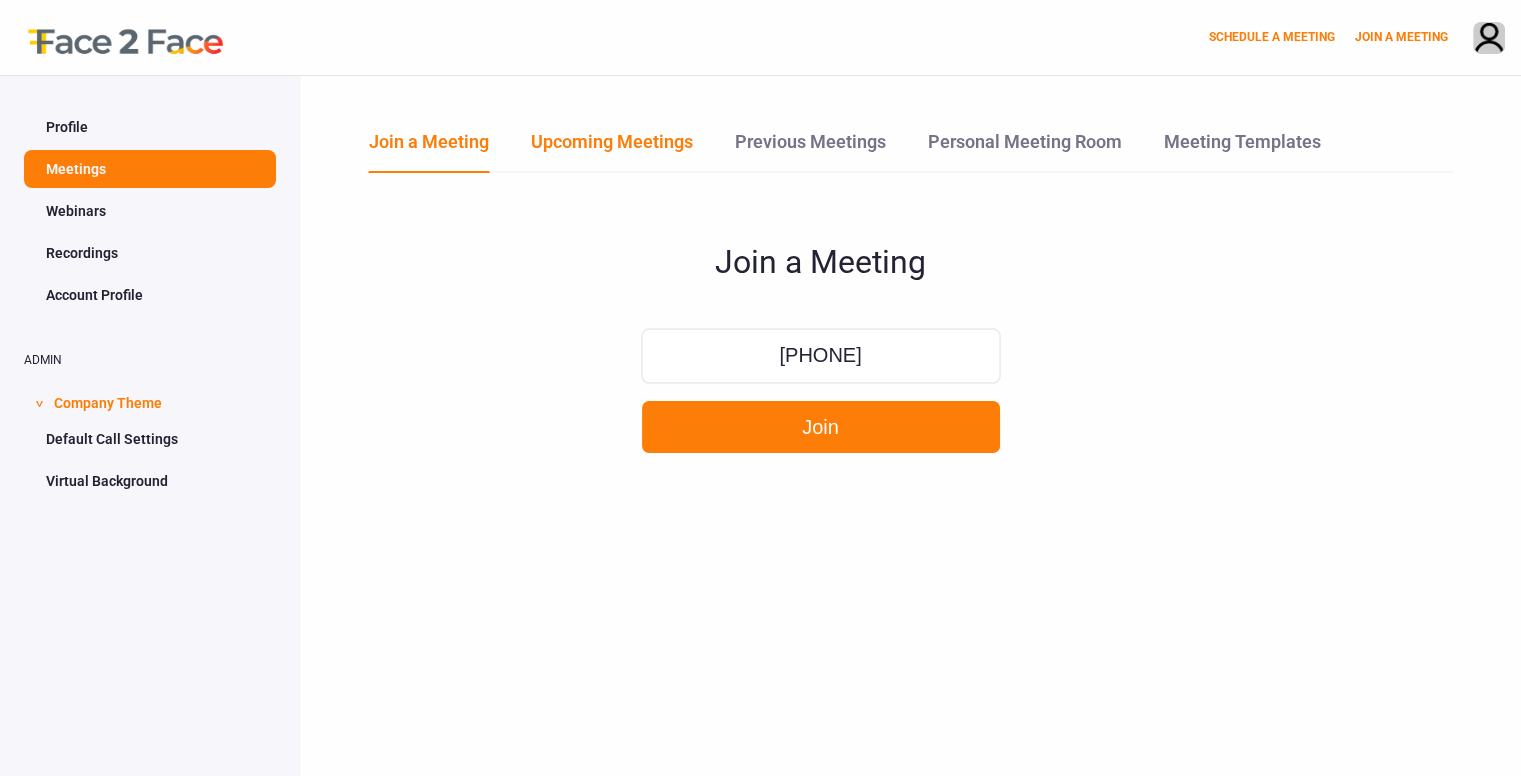 click on "Upcoming Meetings" at bounding box center (612, 149) 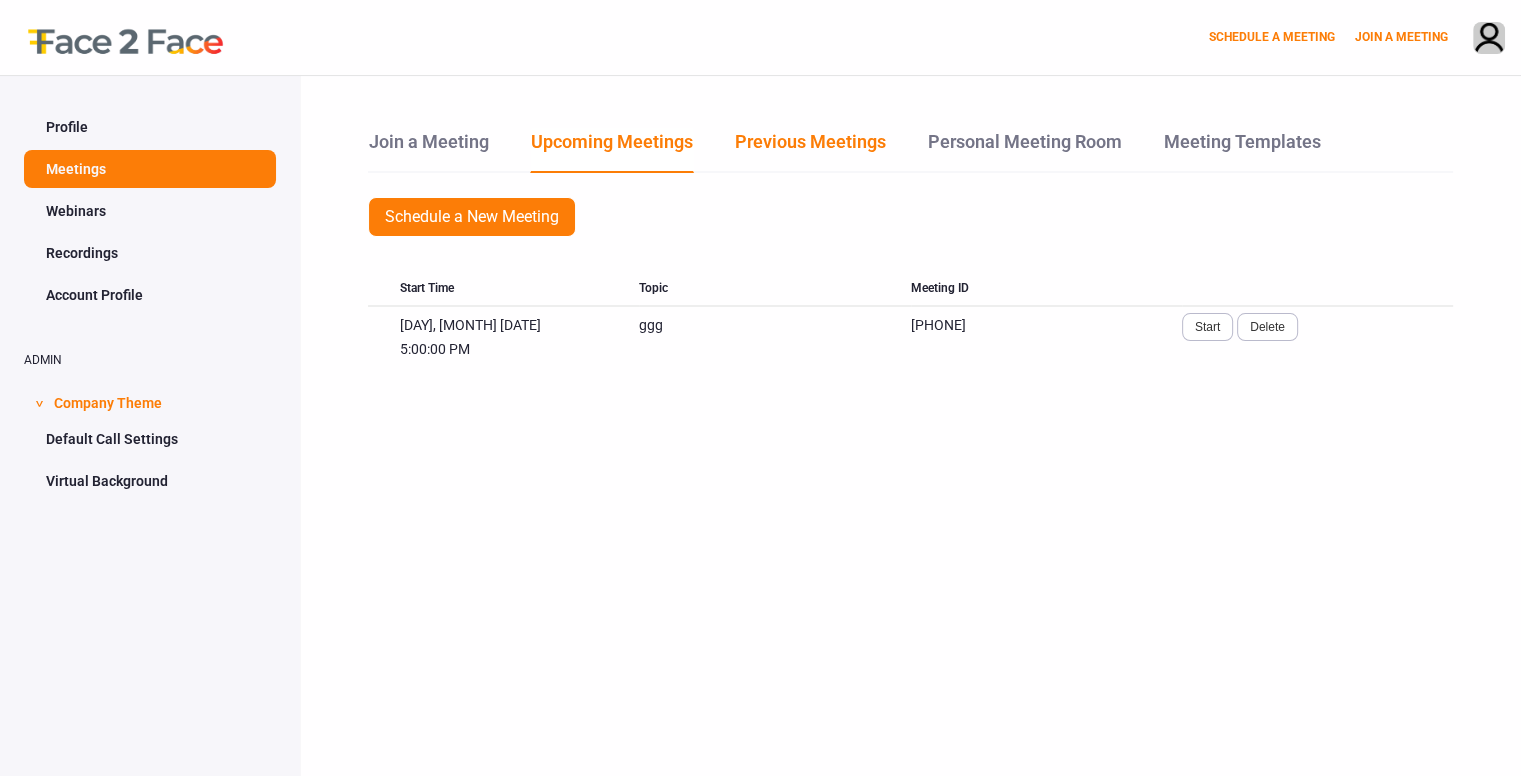 click on "Previous Meetings" at bounding box center [810, 149] 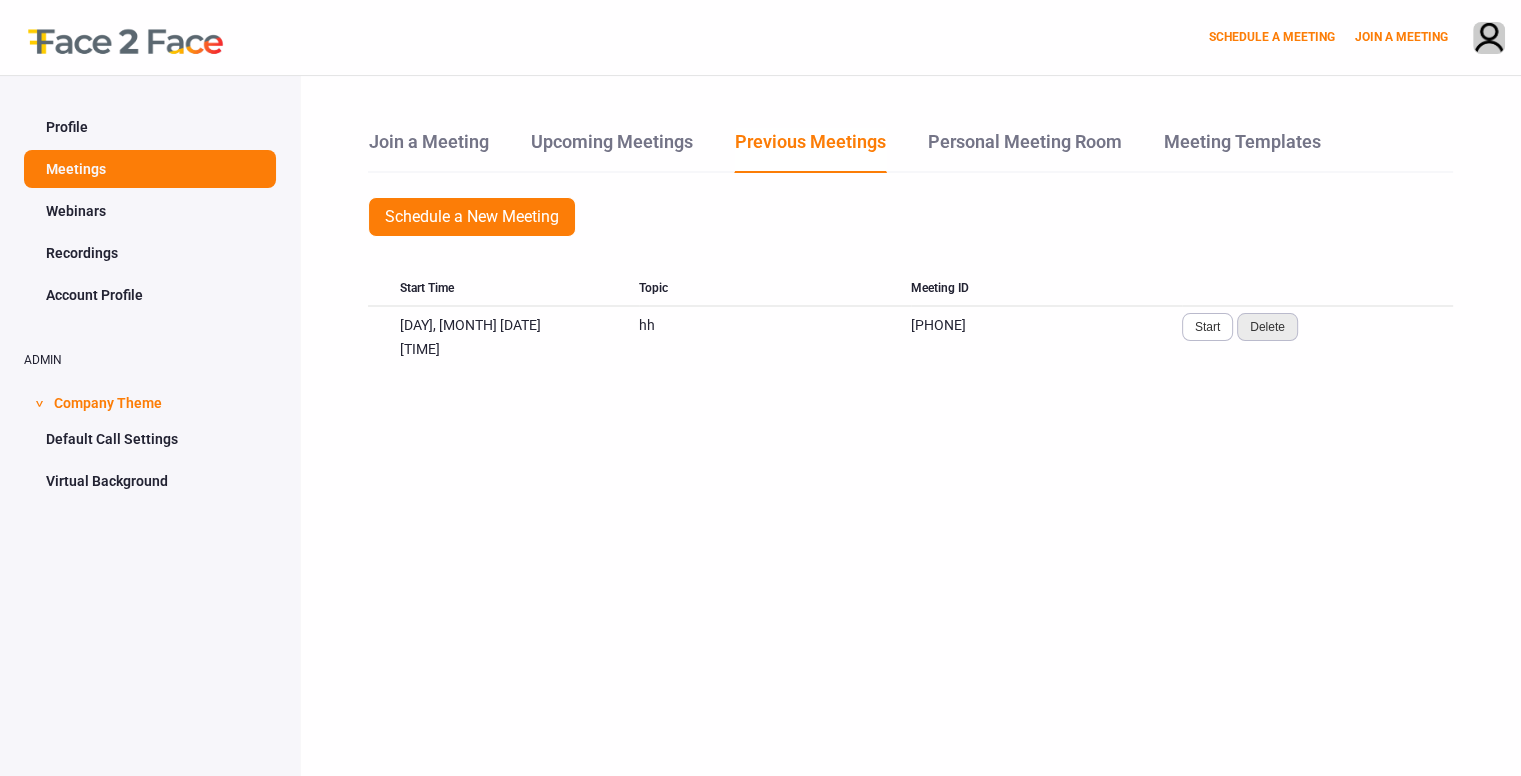 click on "Delete" at bounding box center (1267, 327) 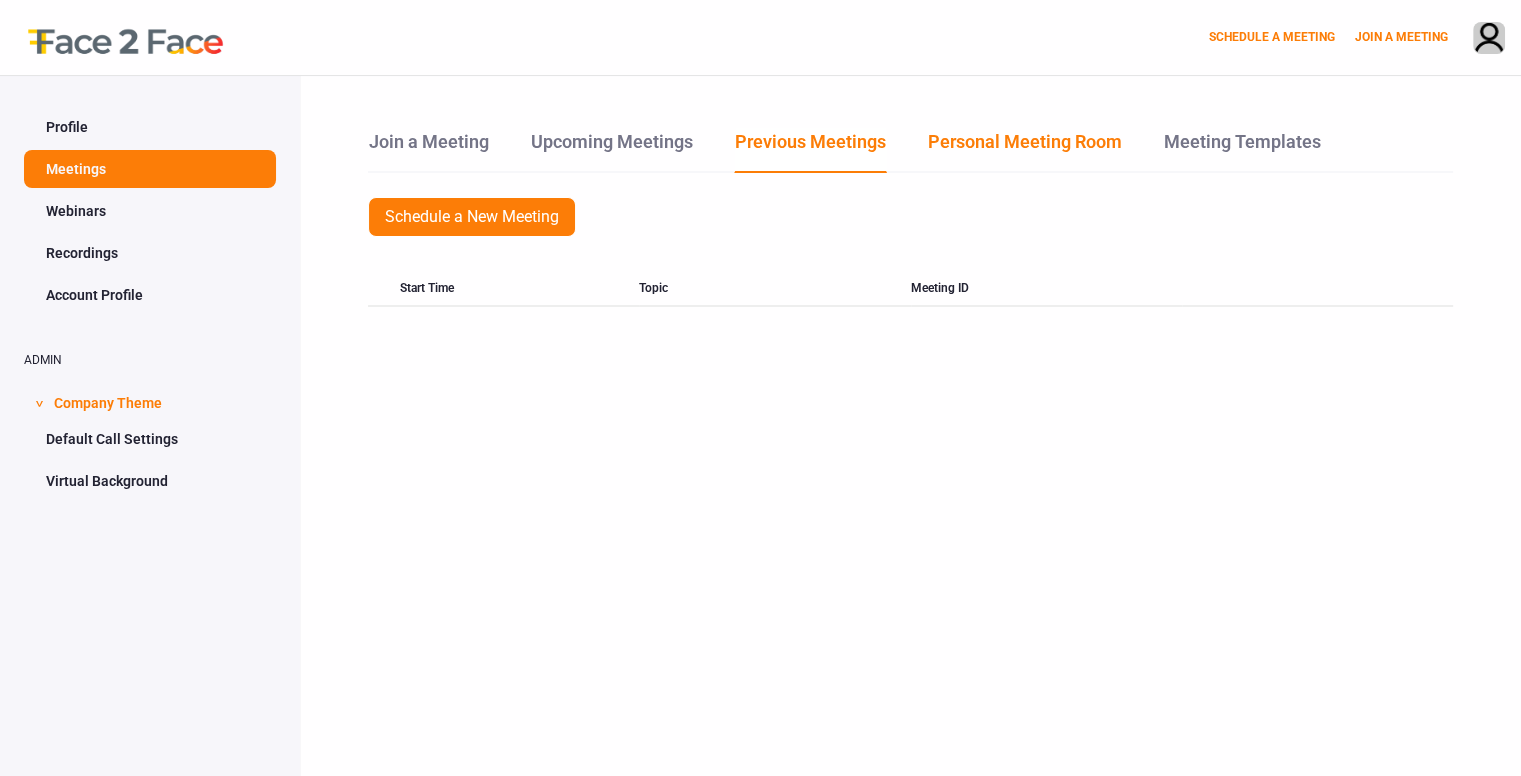 click on "Personal Meeting Room" at bounding box center (1025, 149) 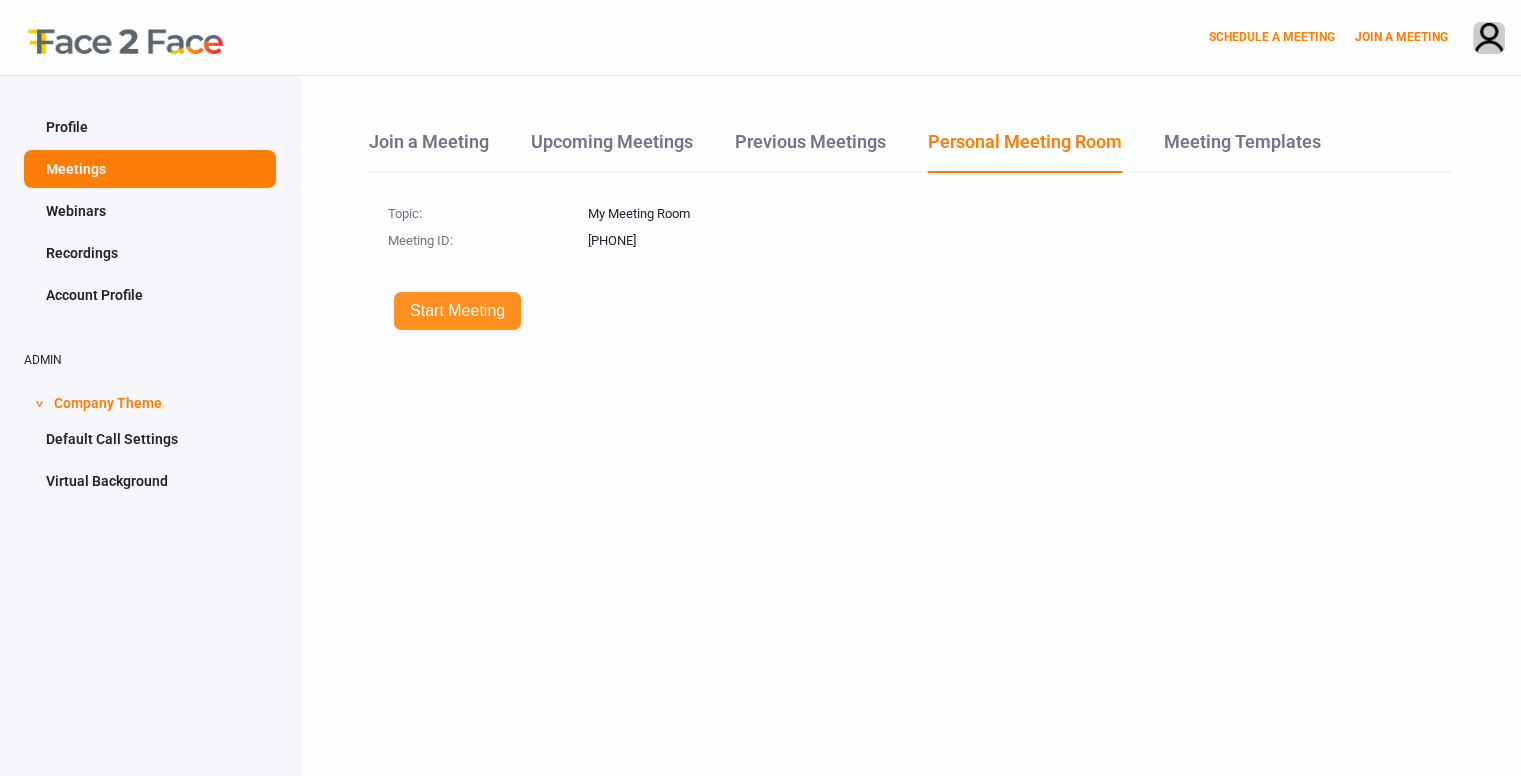 click on "Start Meeting" at bounding box center (457, 311) 